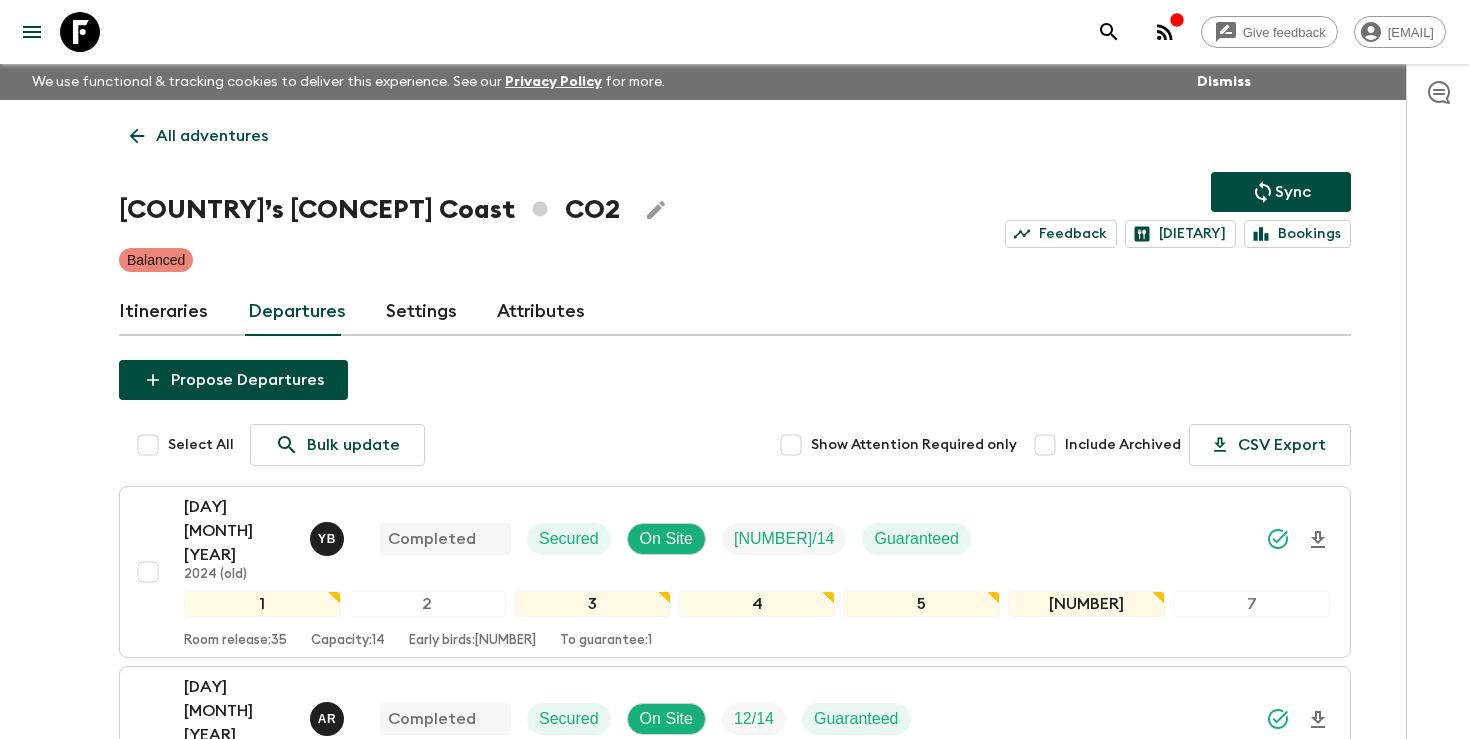 click 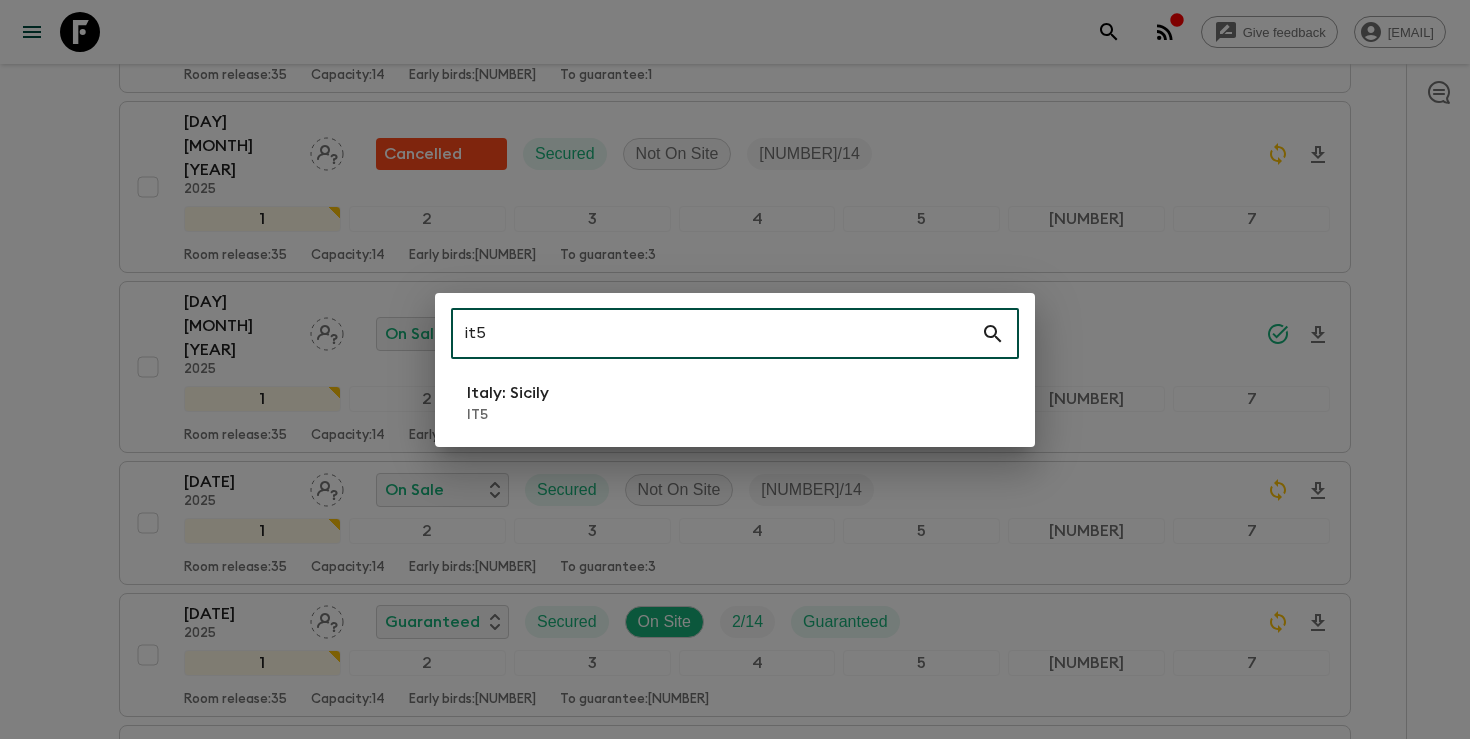 type on "it5" 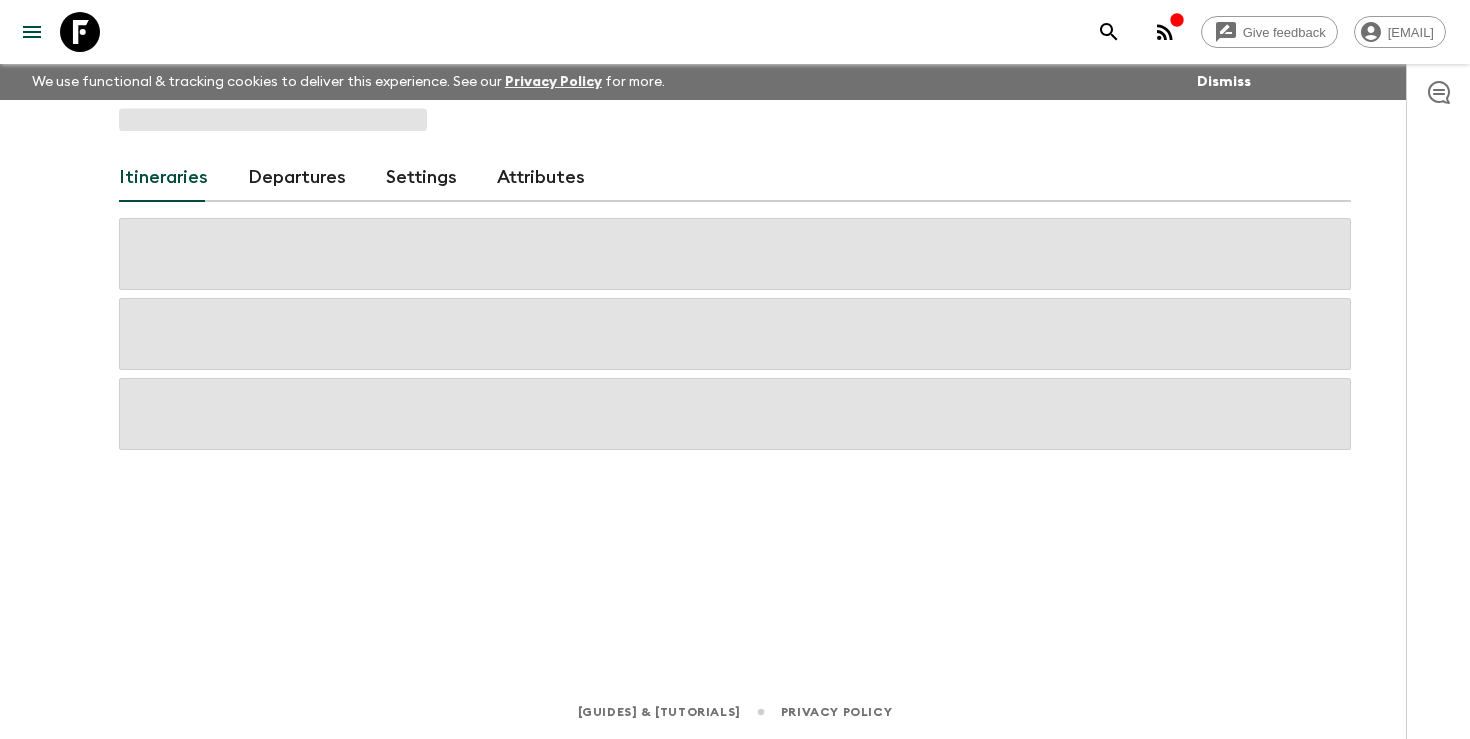 scroll, scrollTop: 0, scrollLeft: 0, axis: both 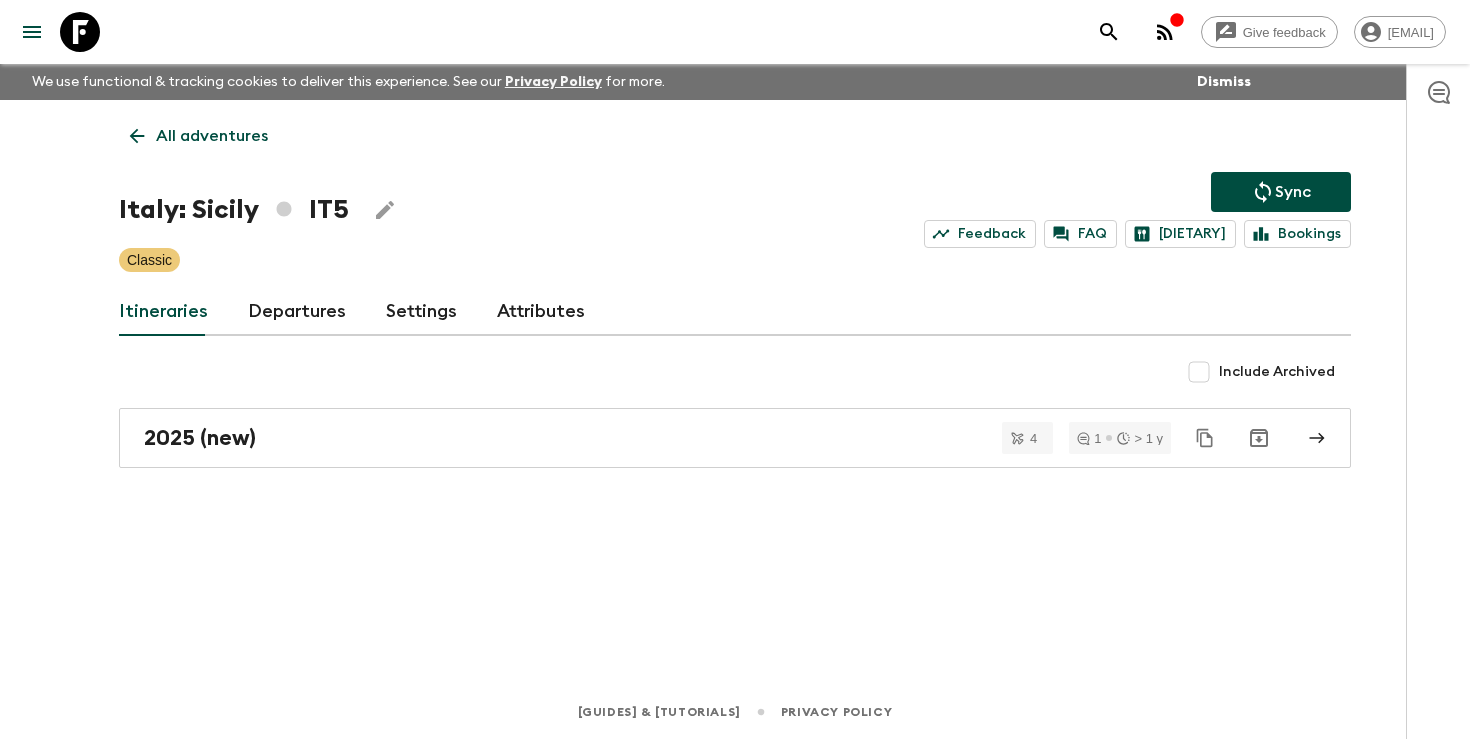 click on "Departures" at bounding box center (297, 312) 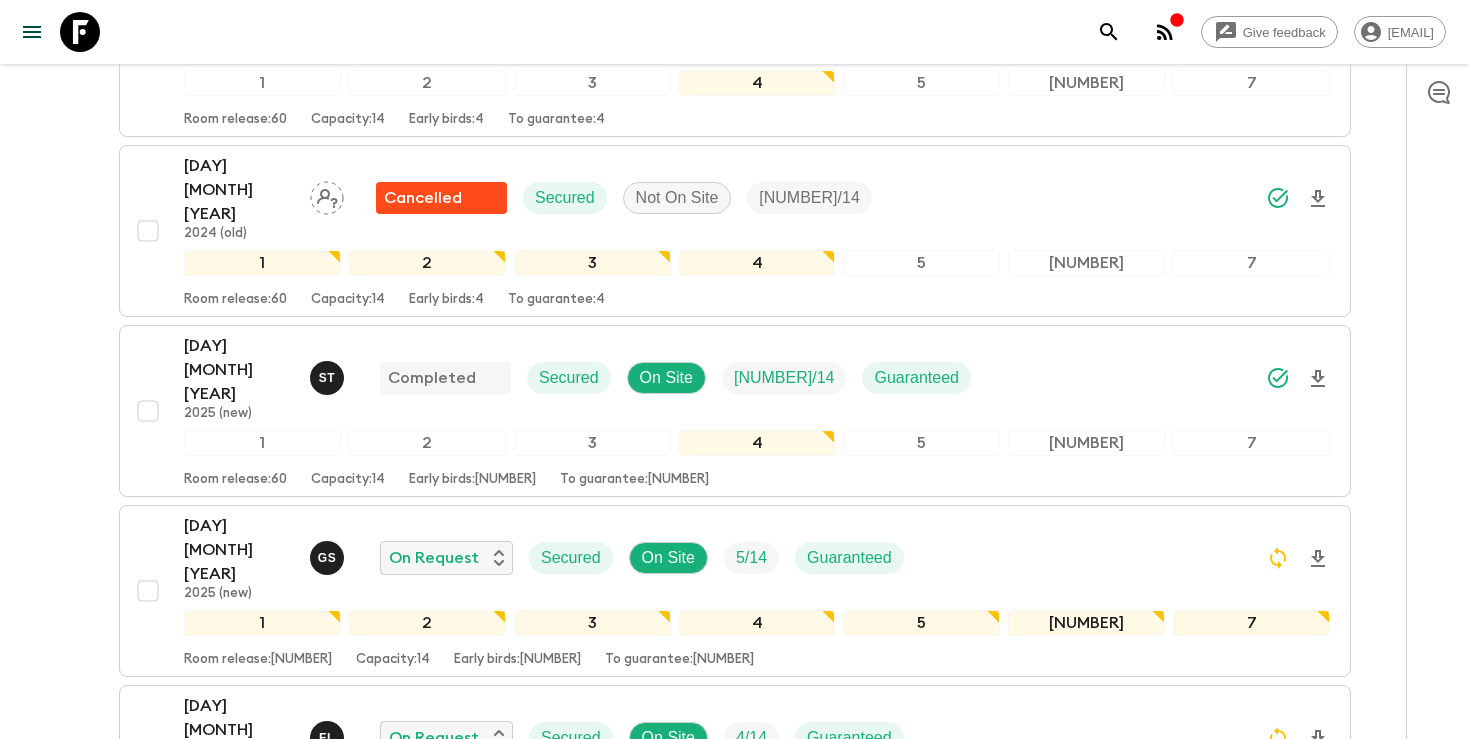 scroll, scrollTop: 1364, scrollLeft: 0, axis: vertical 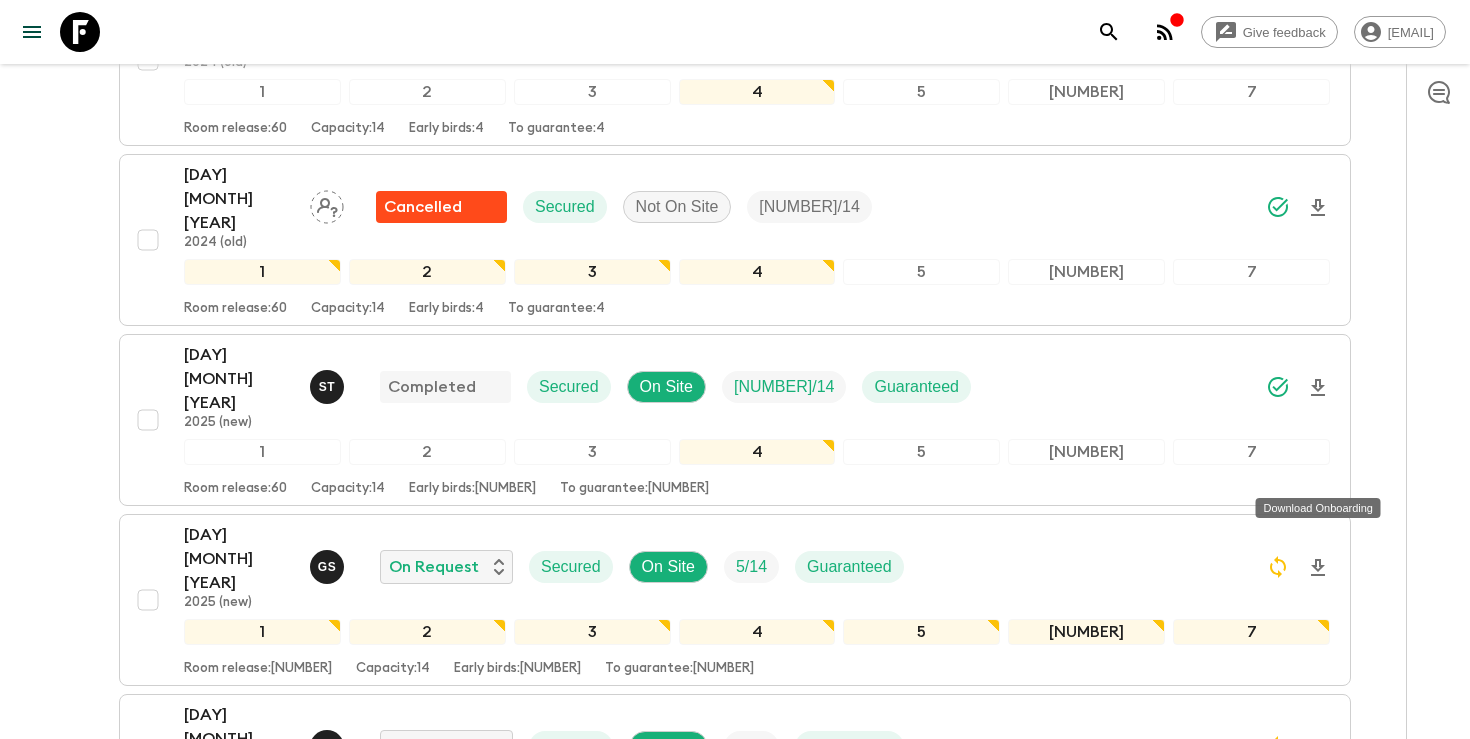 click 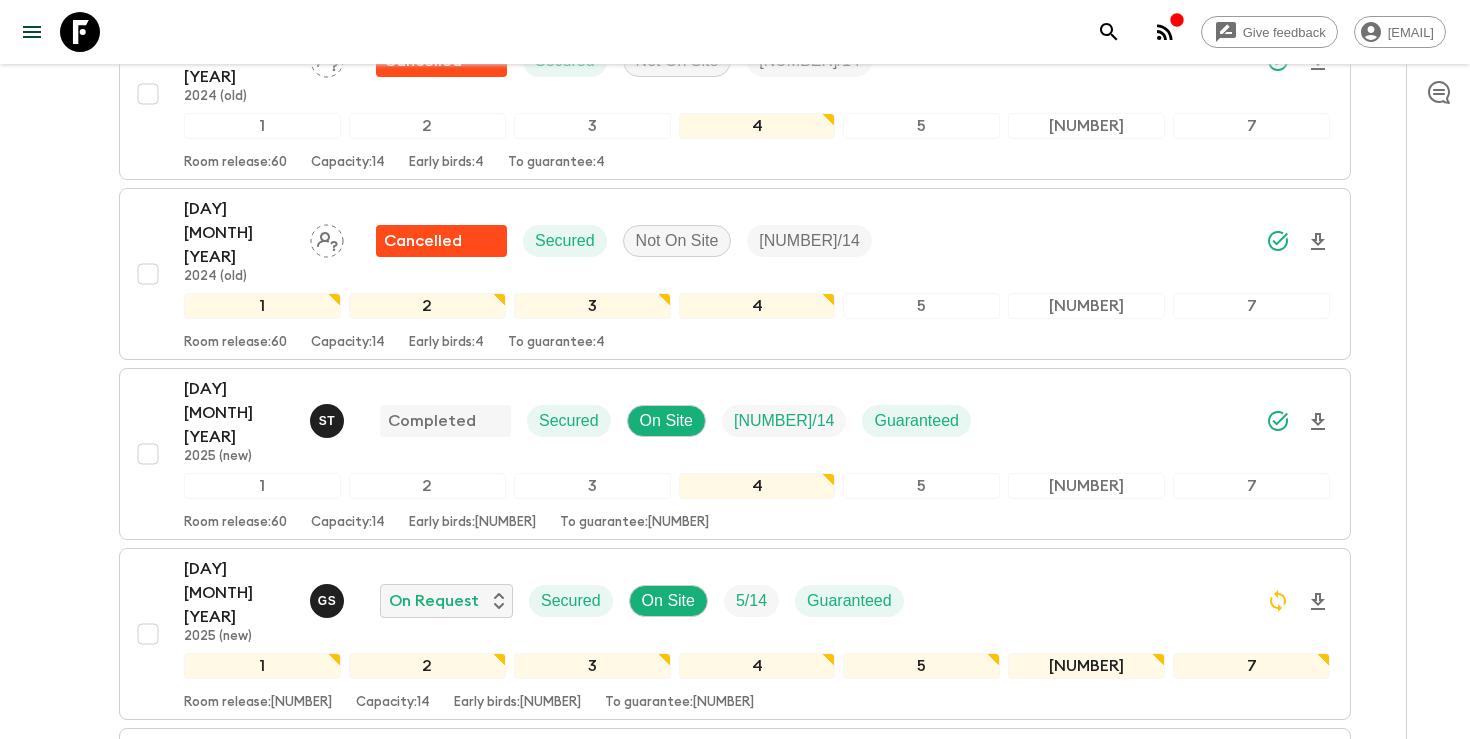 scroll, scrollTop: 1332, scrollLeft: 0, axis: vertical 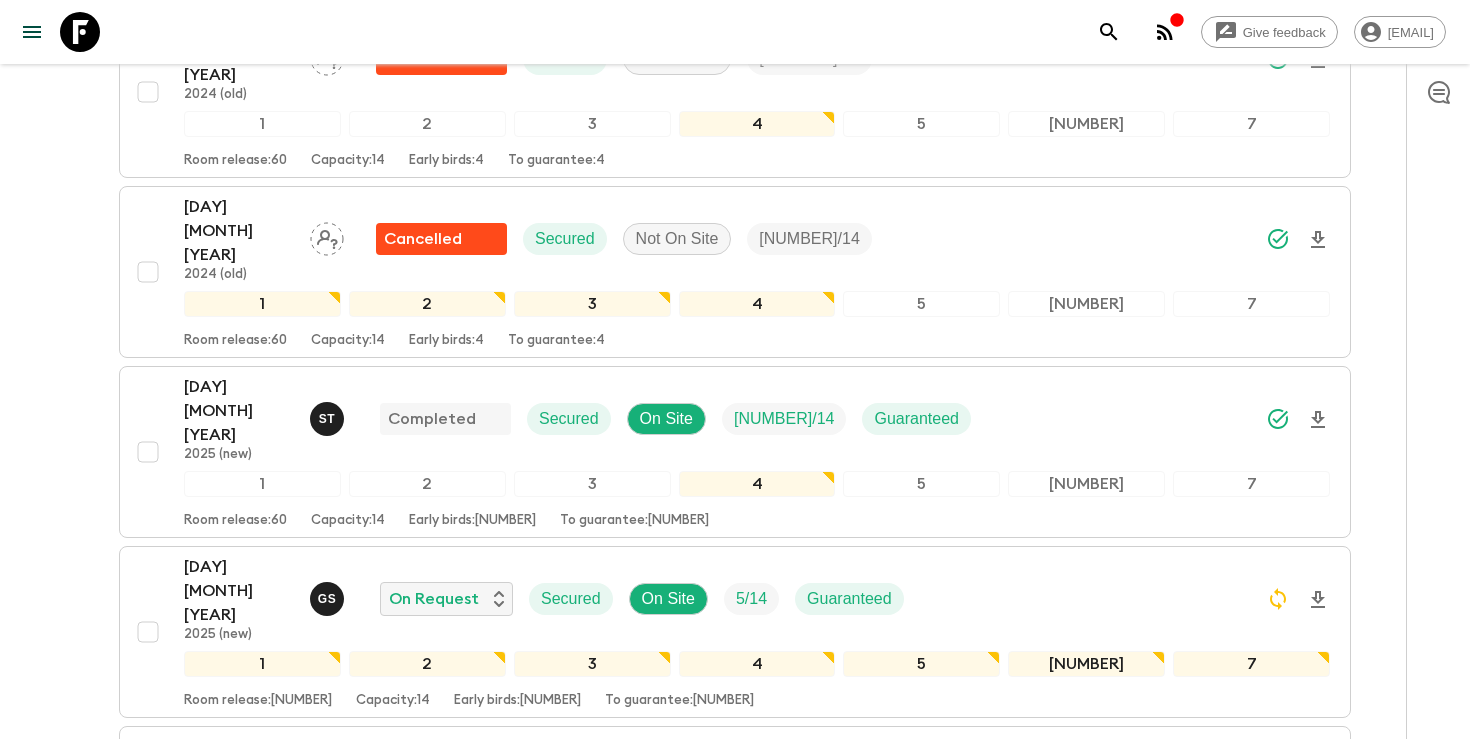 click on "2025 (new)" at bounding box center [239, 995] 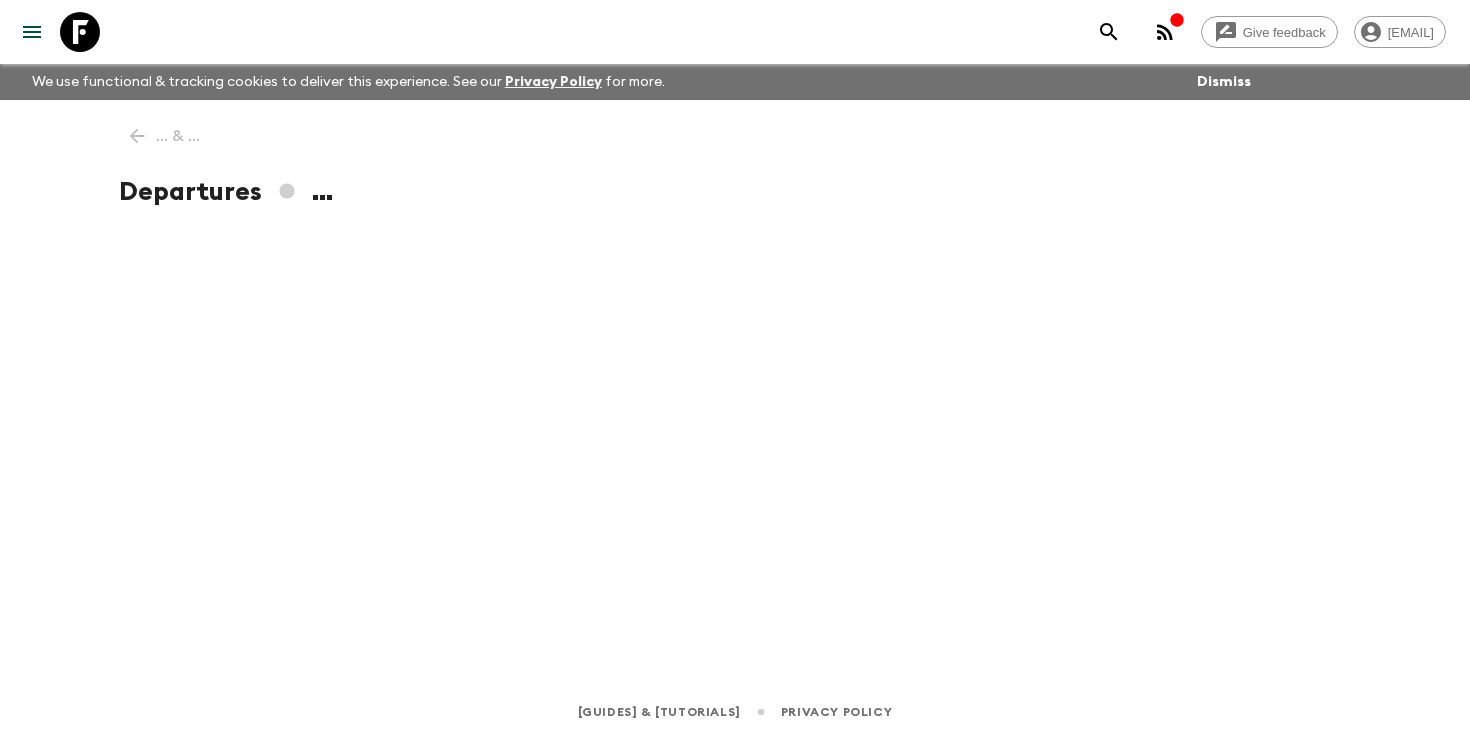 scroll, scrollTop: 0, scrollLeft: 0, axis: both 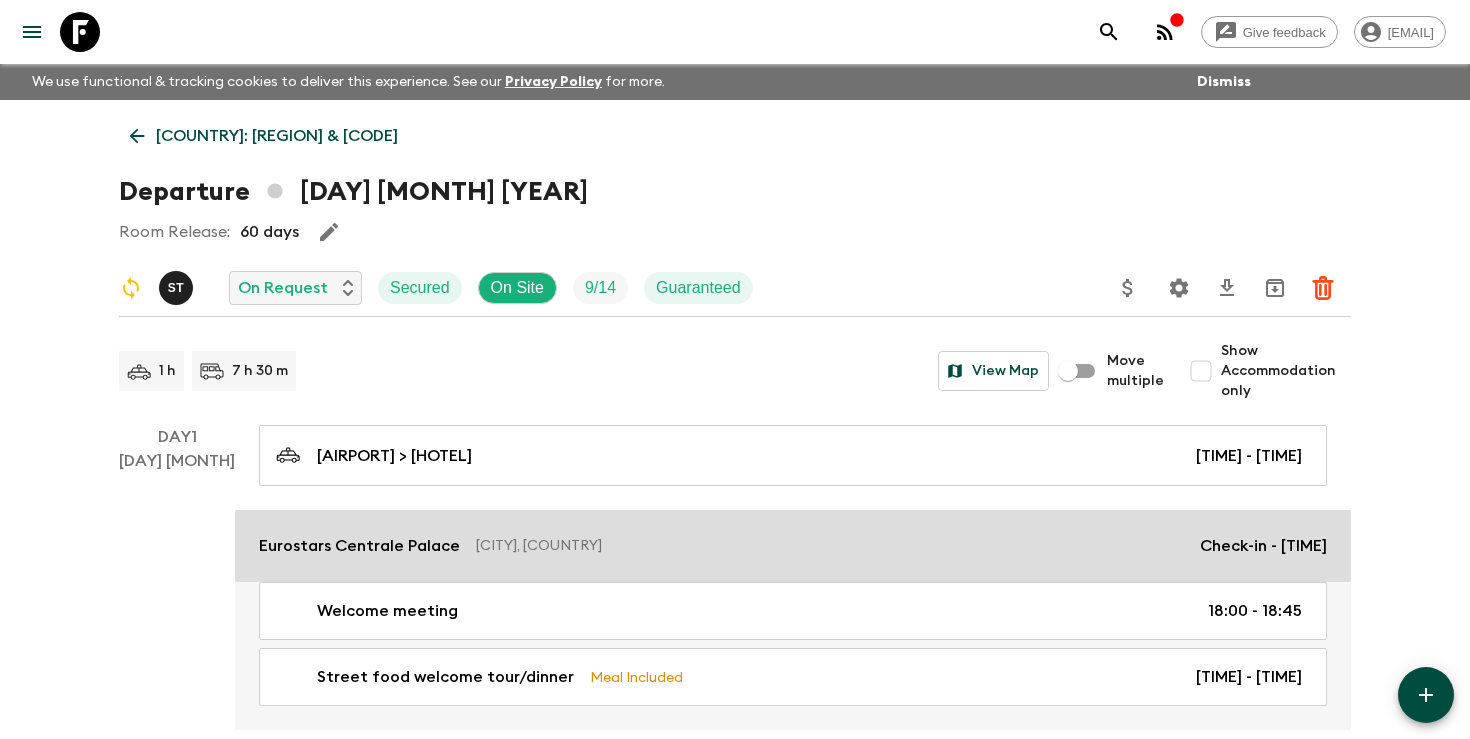 click on "Eurostars Centrale Palace Palermo, Italy Check-in - [TIME]" at bounding box center [793, 546] 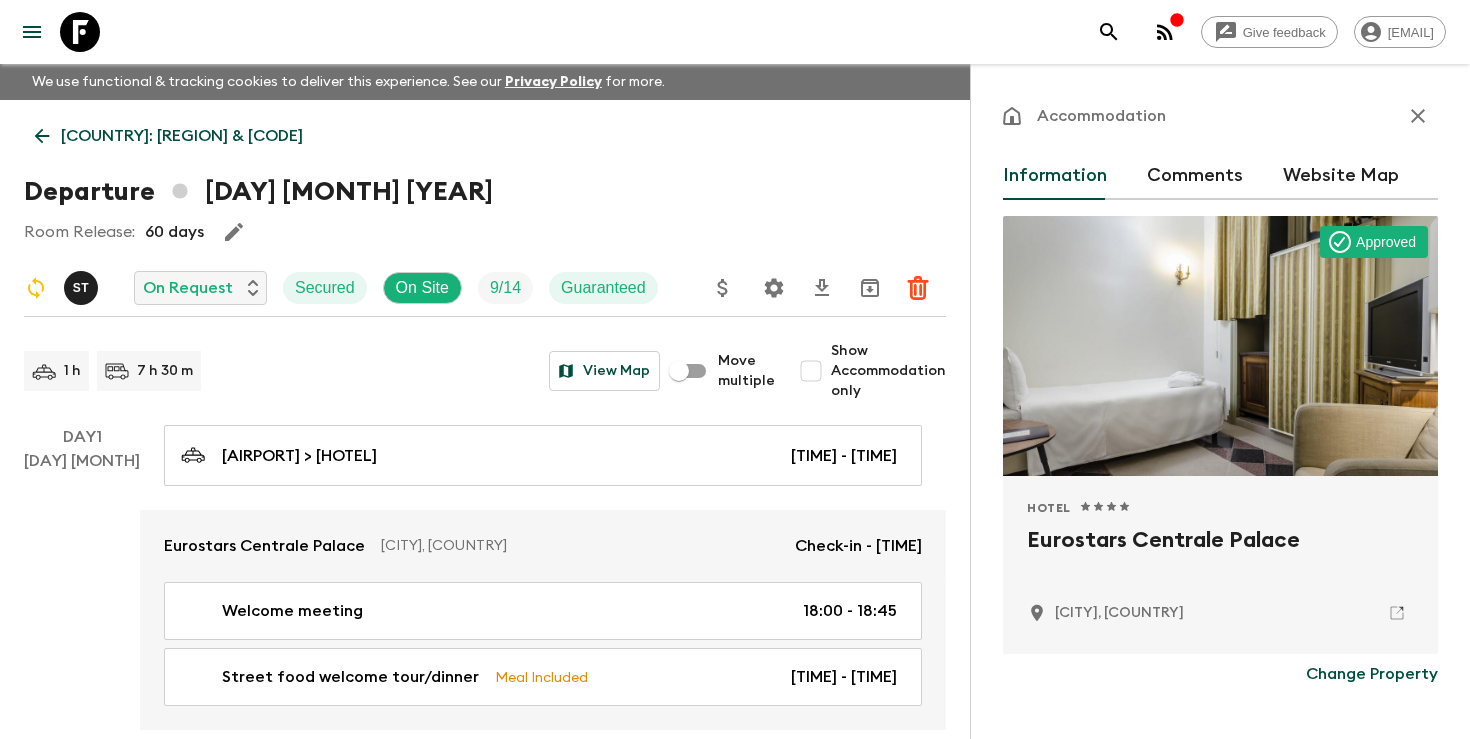 click 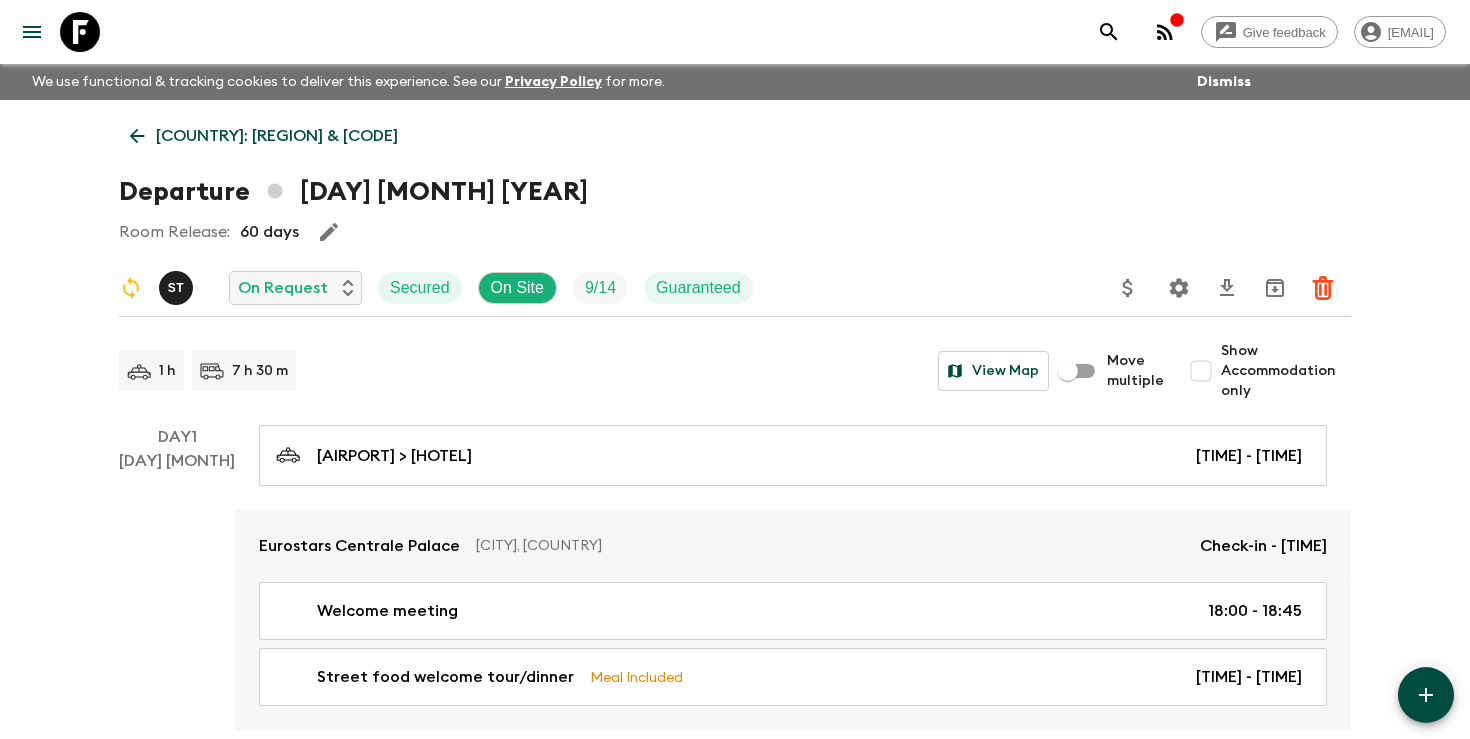 click 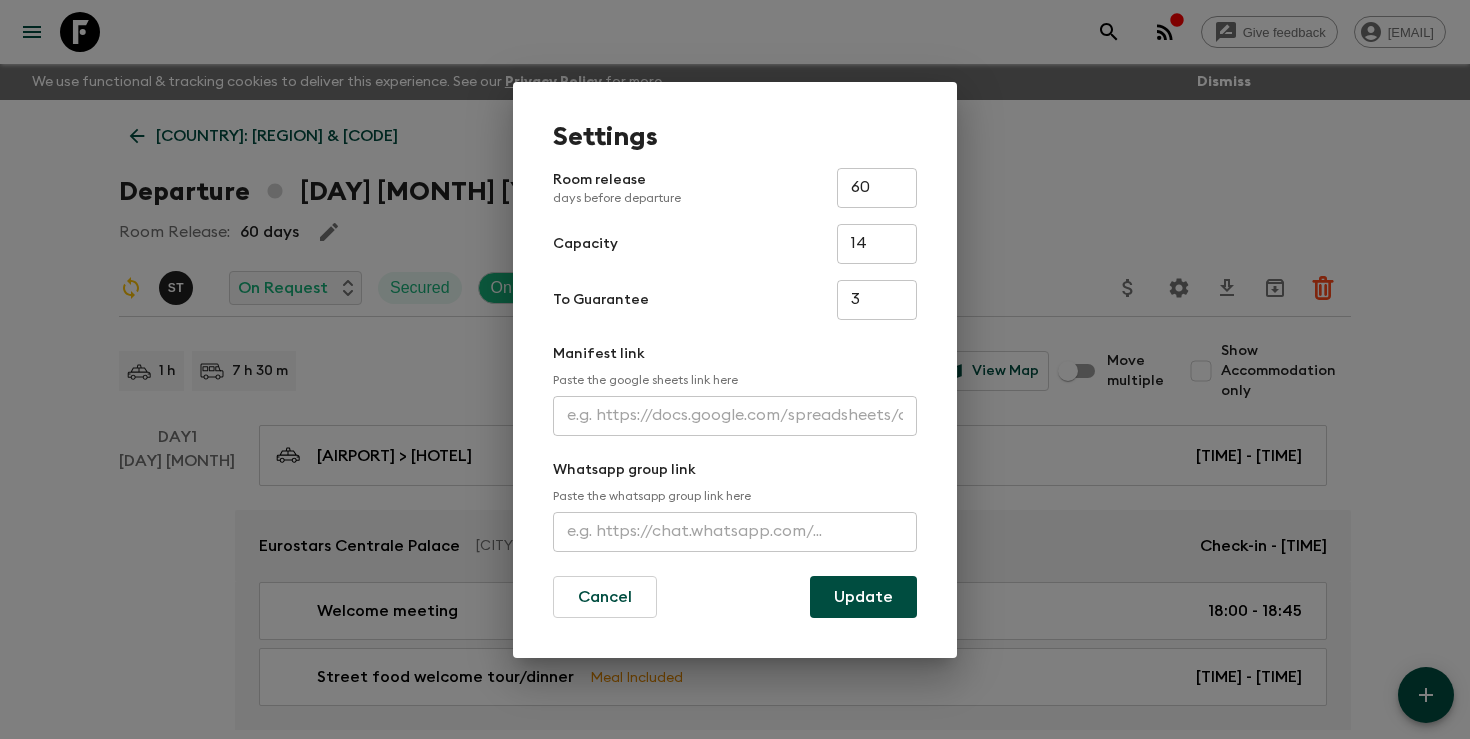 click at bounding box center (735, 416) 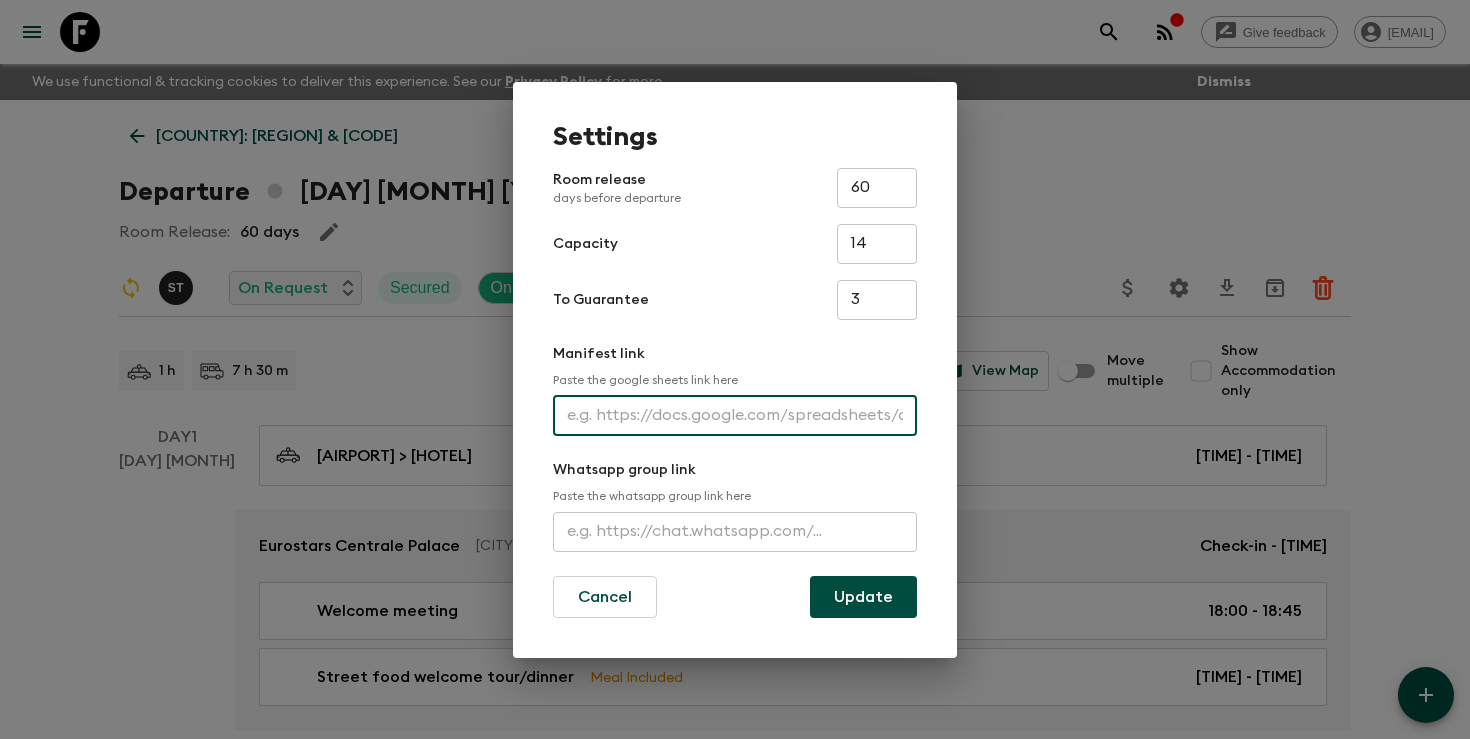 paste on "https://docs.google.com/spreadsheets/d/1vkcNF1cD9X15b2crYjztwJeNXcclI_fSLvW0FkUoxFw/edit?usp=sharing" 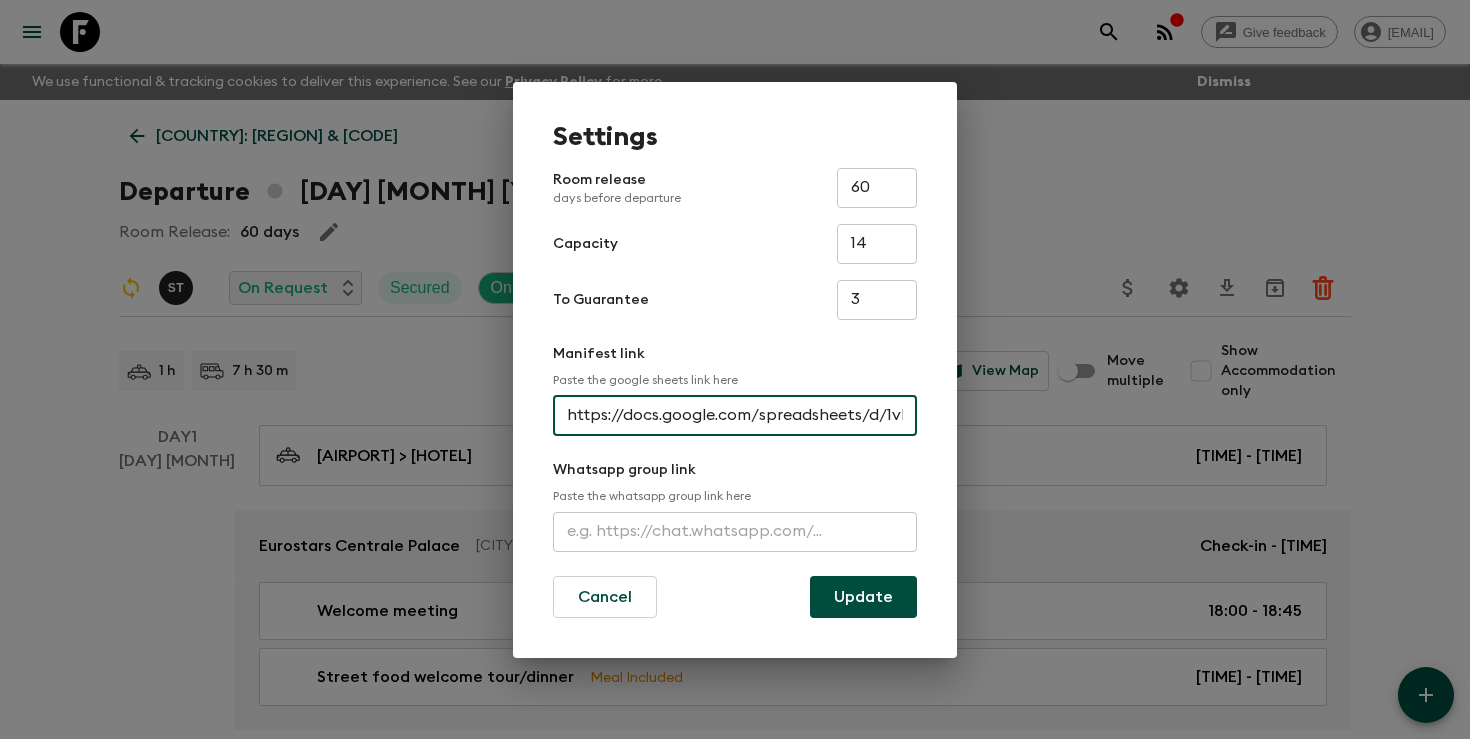 scroll, scrollTop: 0, scrollLeft: 502, axis: horizontal 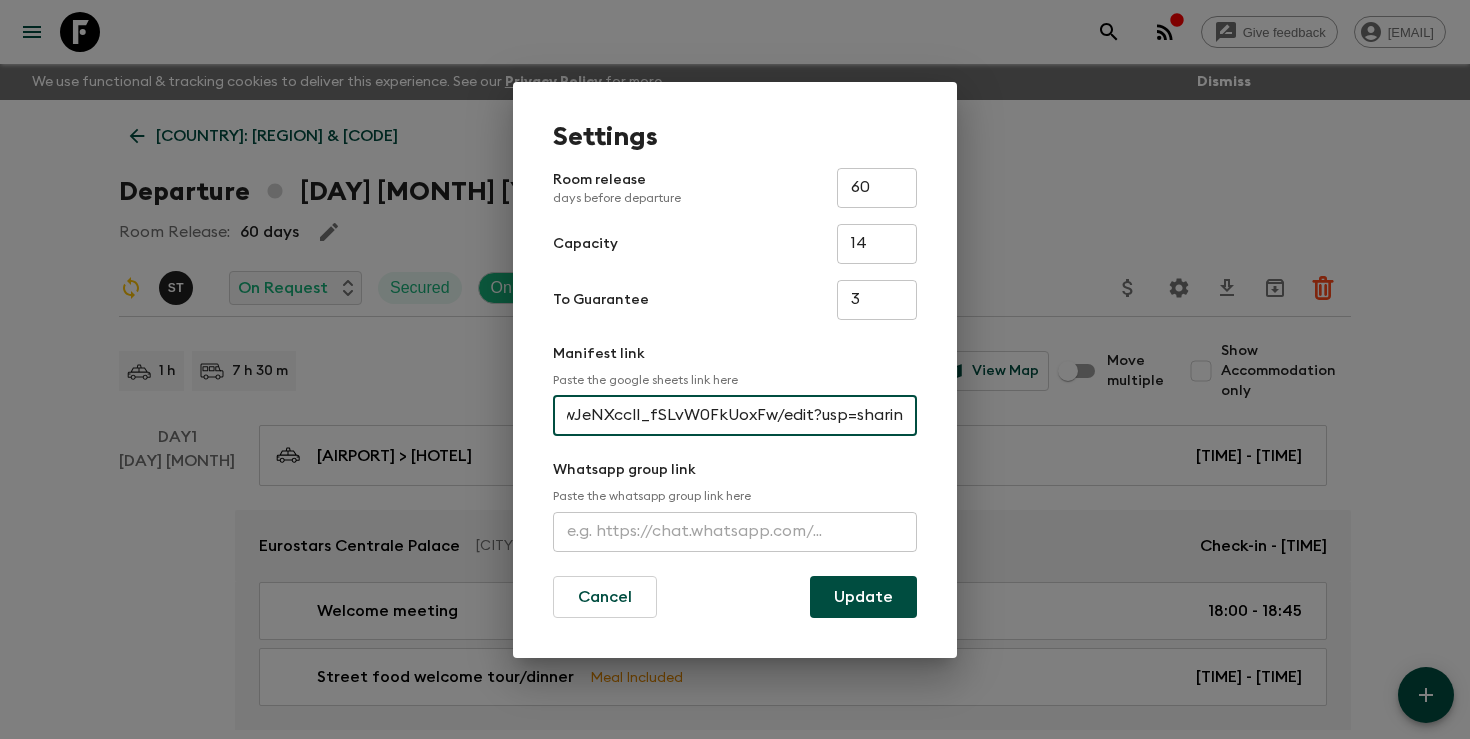 type on "https://docs.google.com/spreadsheets/d/1vkcNF1cD9X15b2crYjztwJeNXcclI_fSLvW0FkUoxFw/edit?usp=sharing" 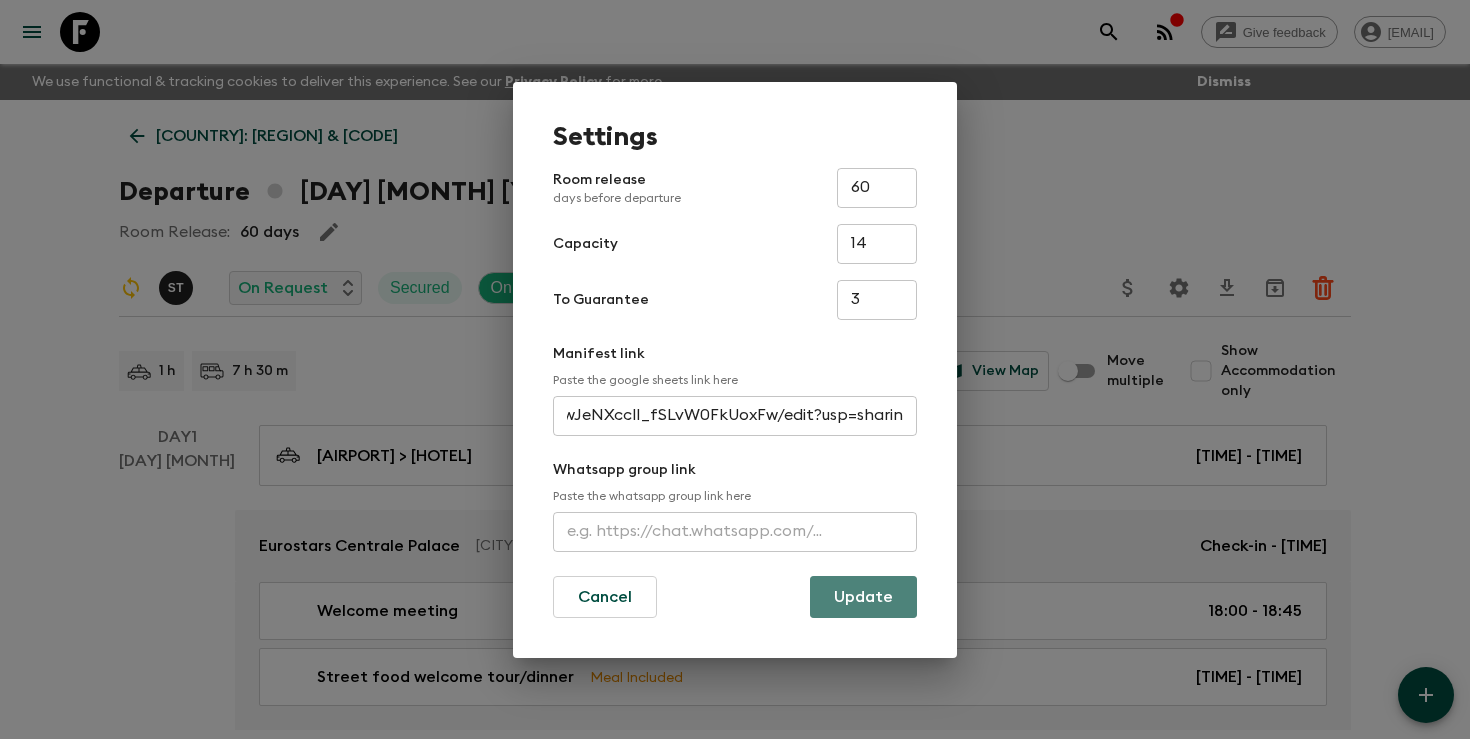 scroll, scrollTop: 0, scrollLeft: 0, axis: both 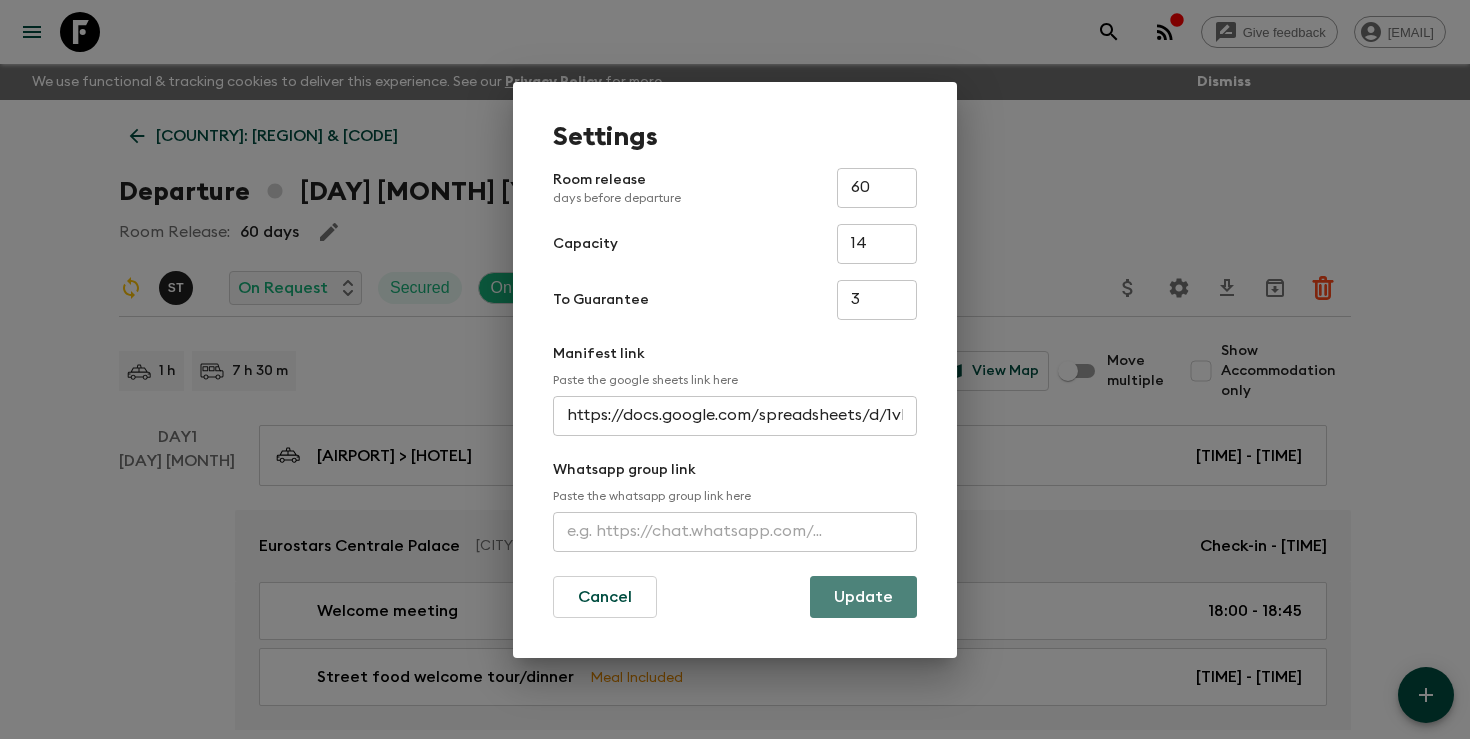 click on "Update" at bounding box center [863, 597] 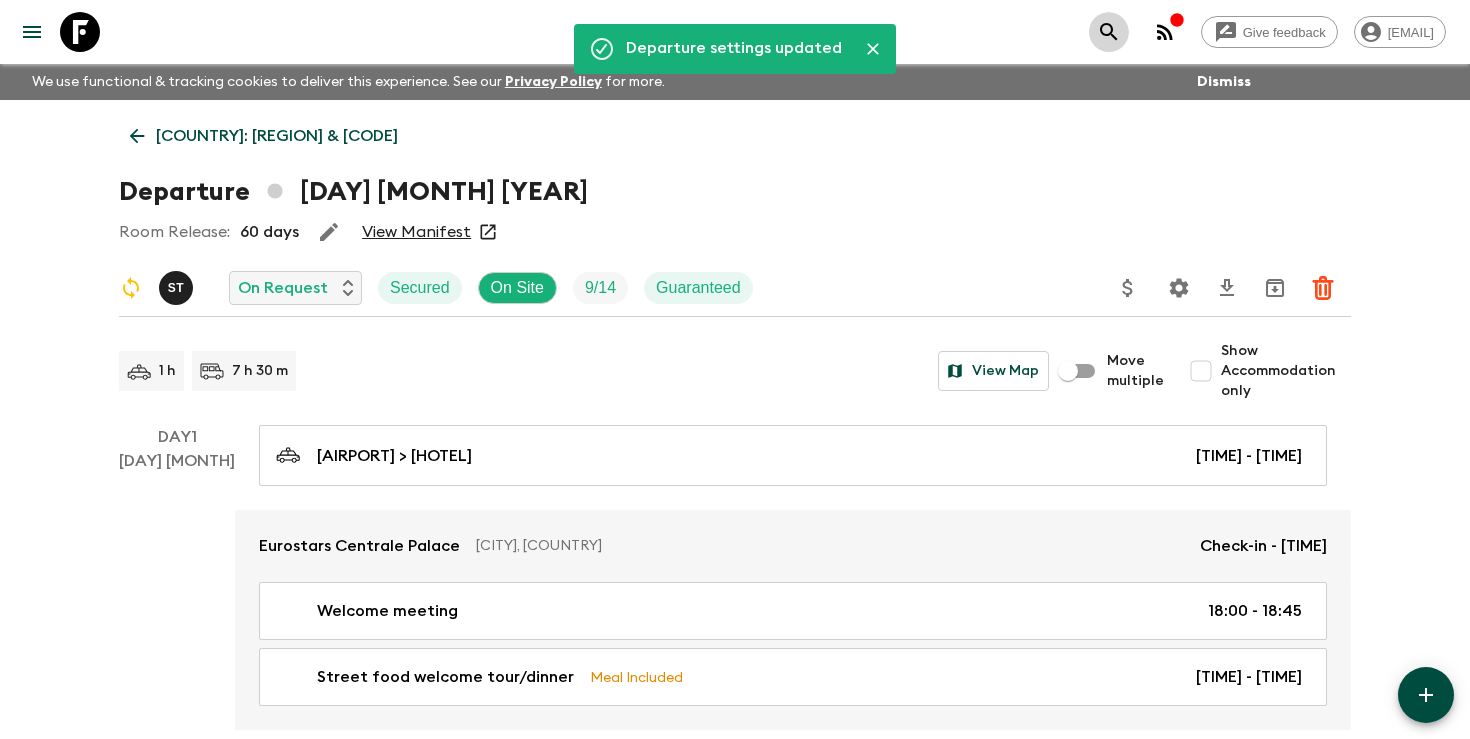 click 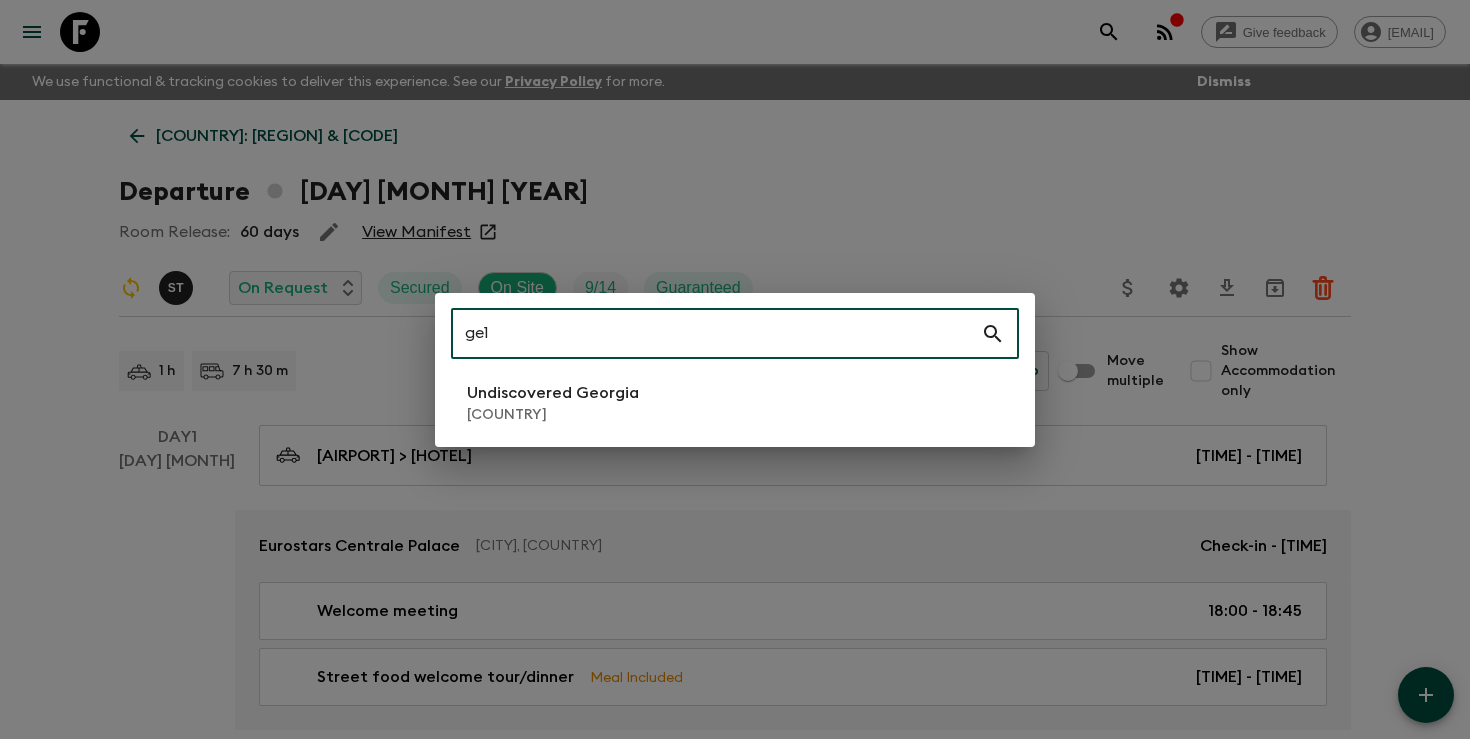 type on "ge1" 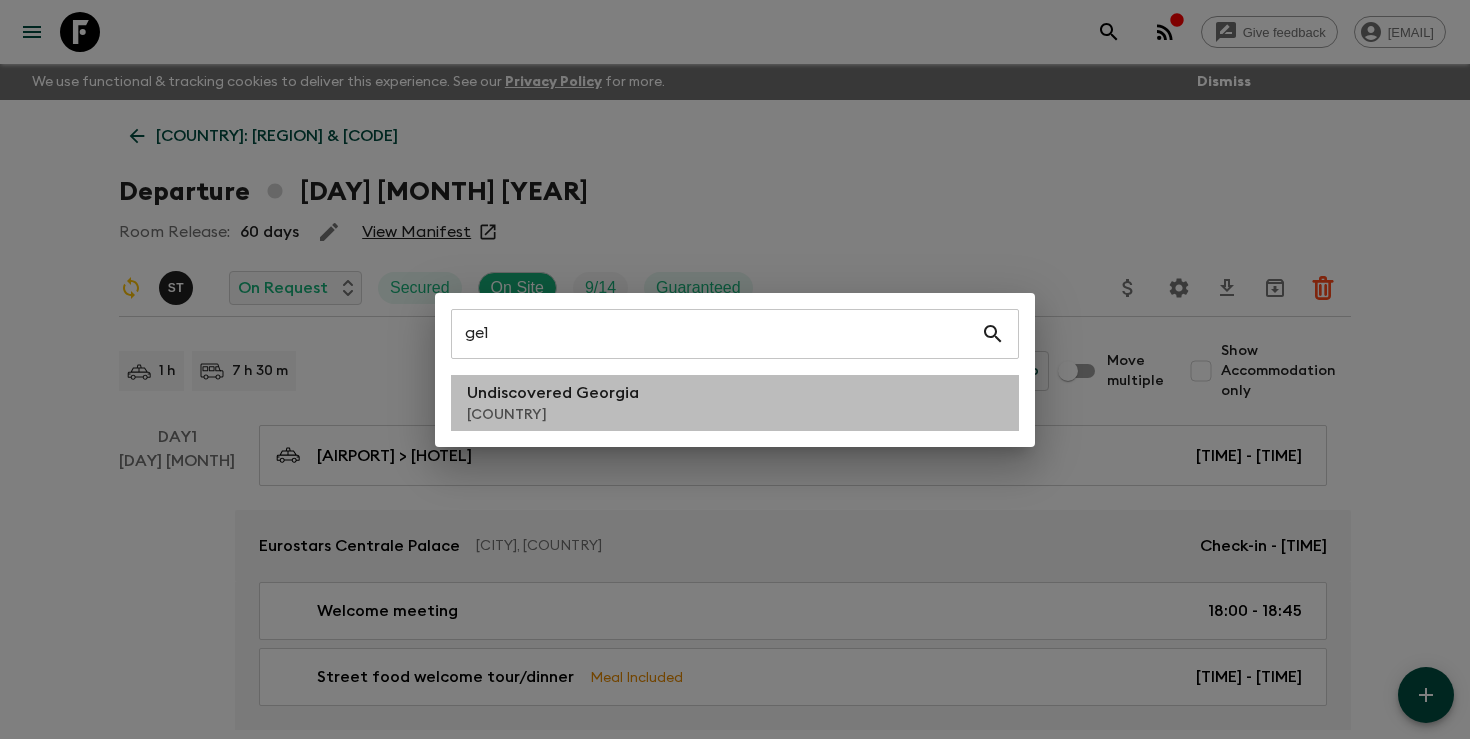 click on "Undiscovered Georgia" at bounding box center (553, 393) 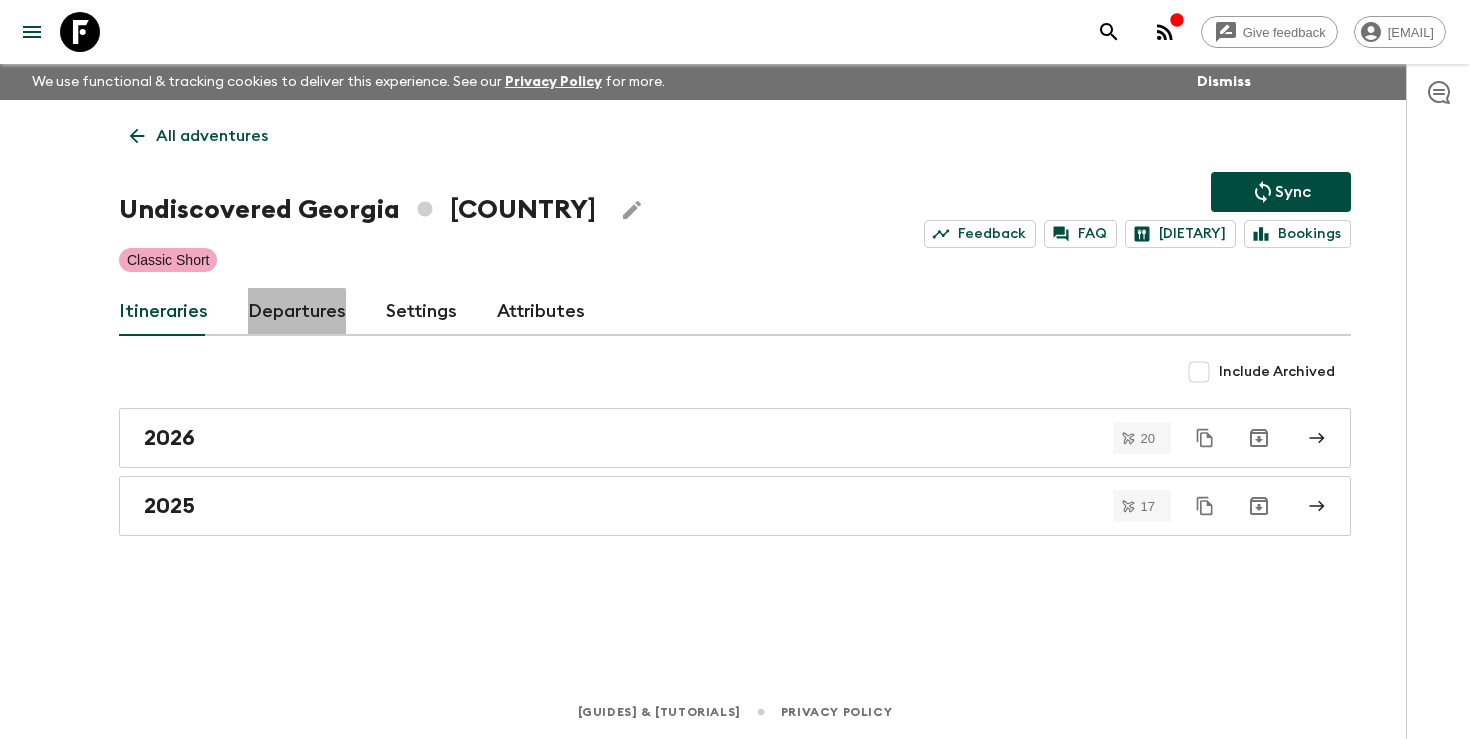 click on "Departures" at bounding box center (297, 312) 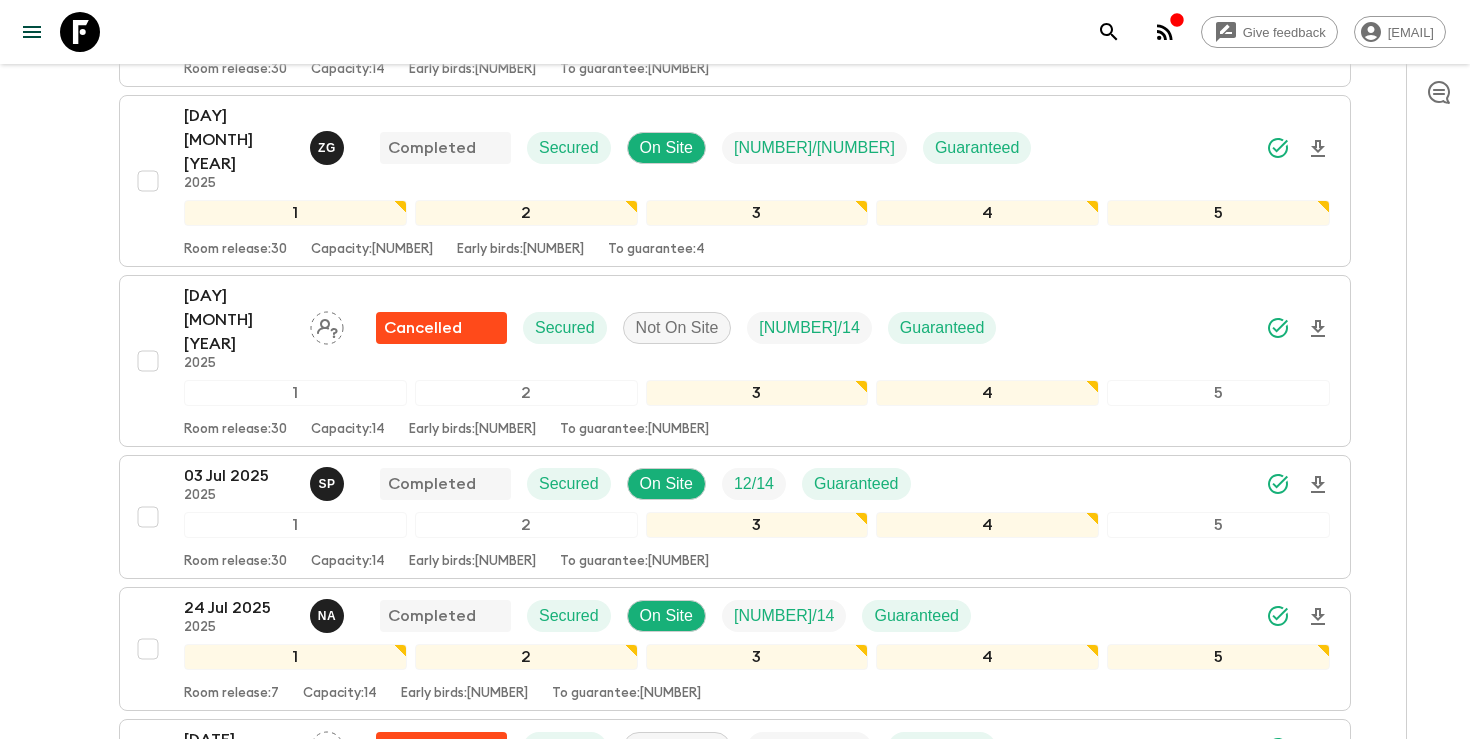 scroll, scrollTop: 2195, scrollLeft: 0, axis: vertical 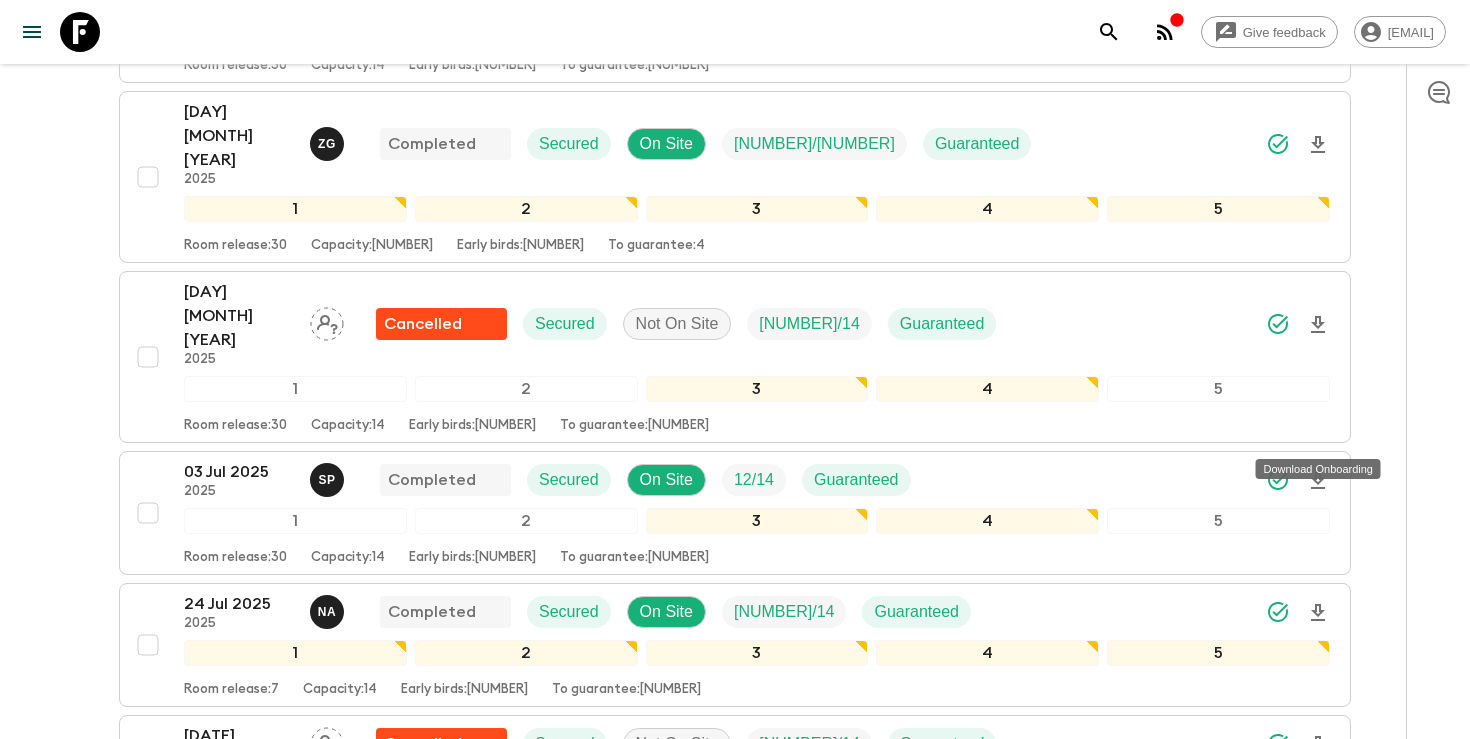 click 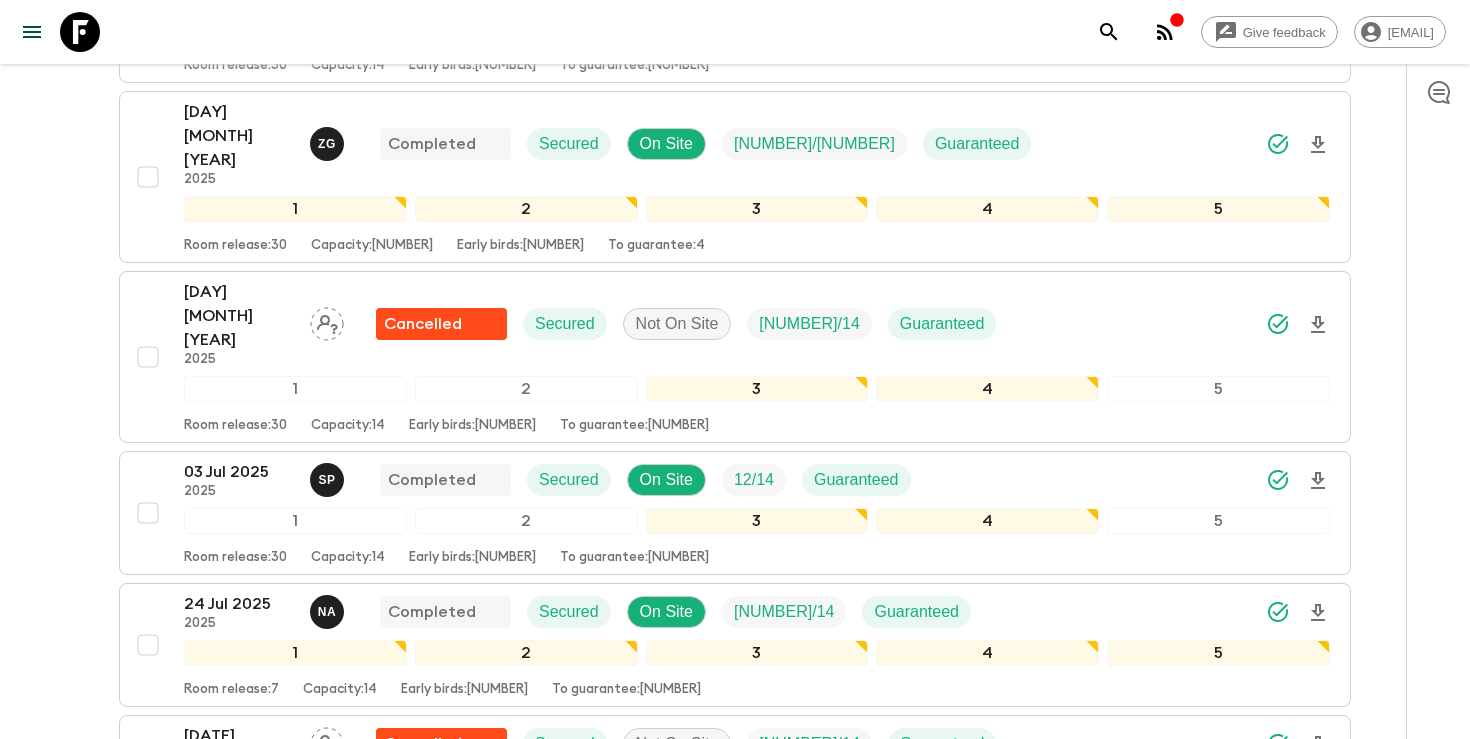 click on "[DAY] [MONTH] [YEAR]" at bounding box center (239, 1072) 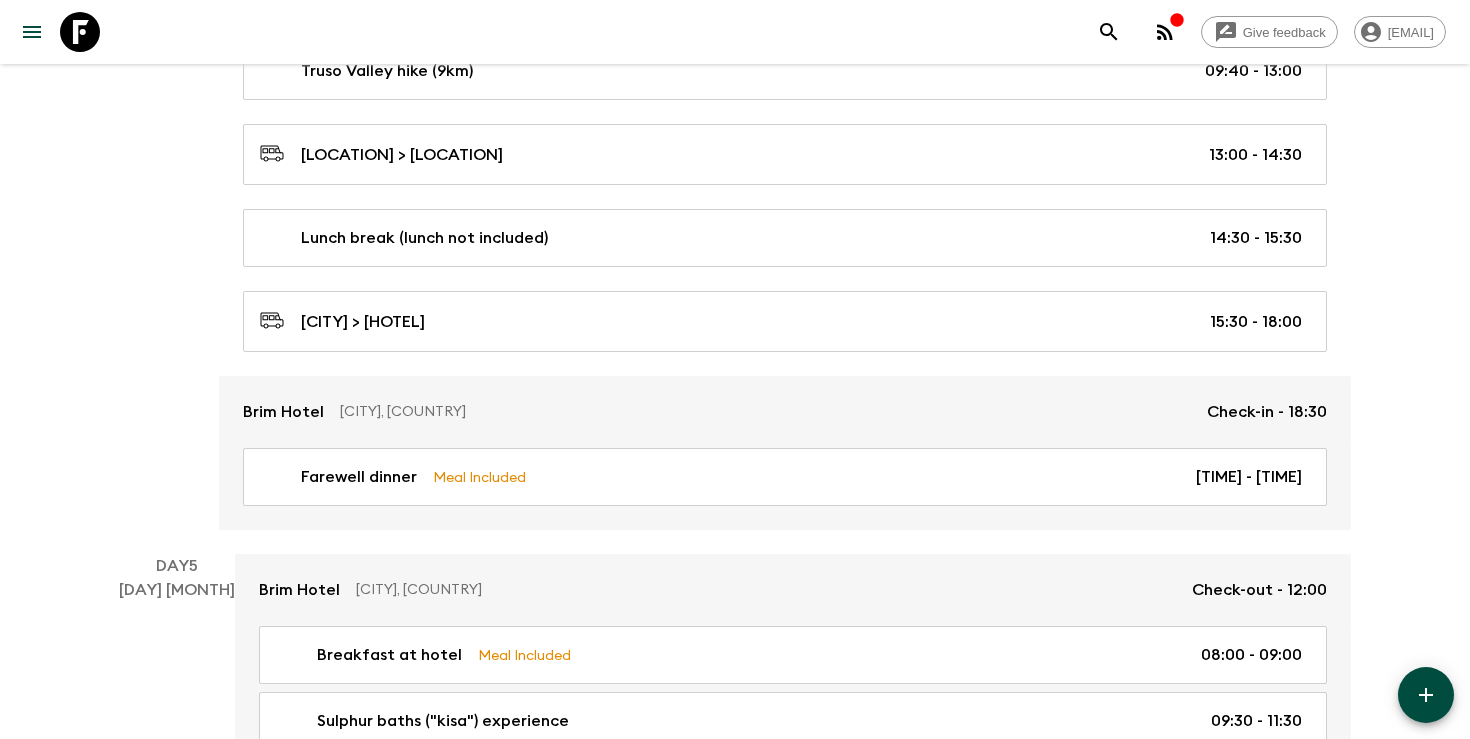 scroll, scrollTop: 2671, scrollLeft: 0, axis: vertical 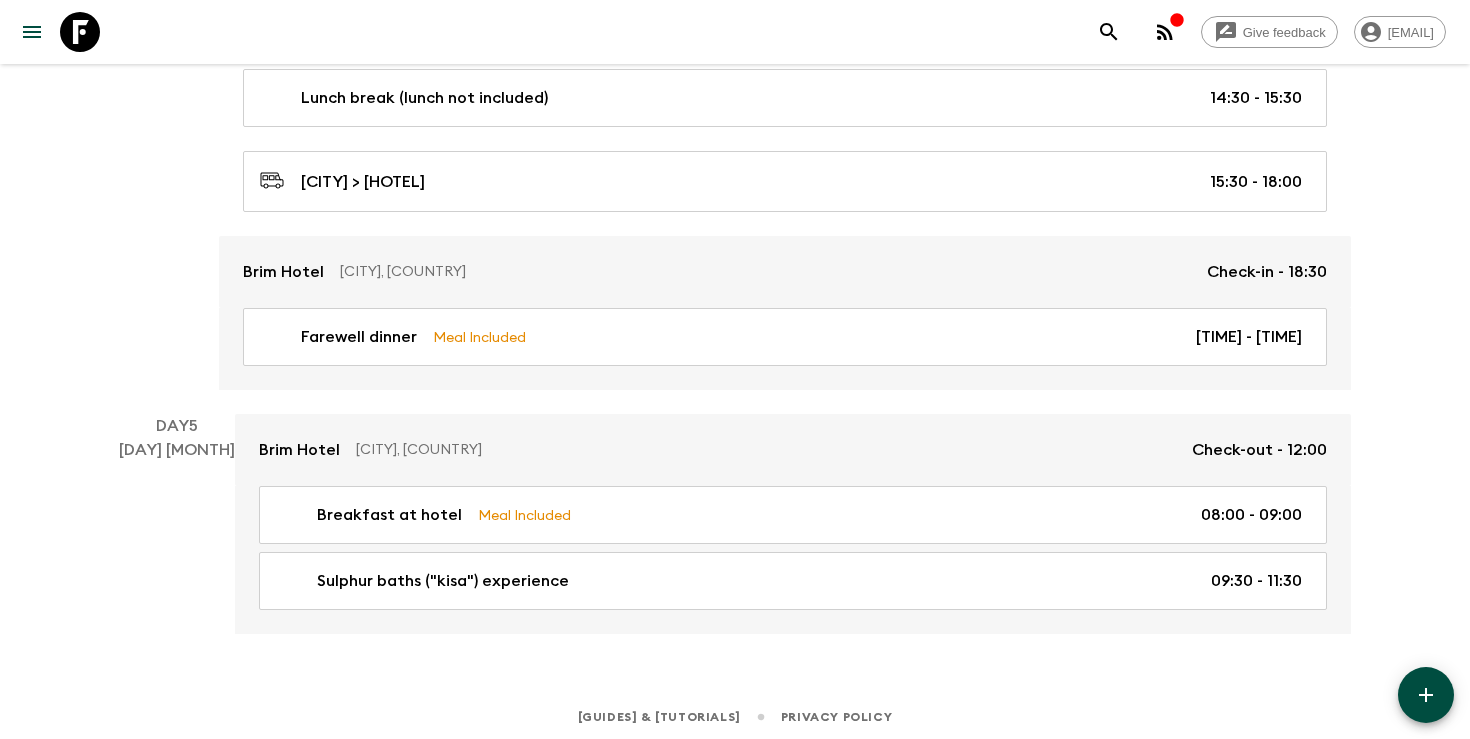 click 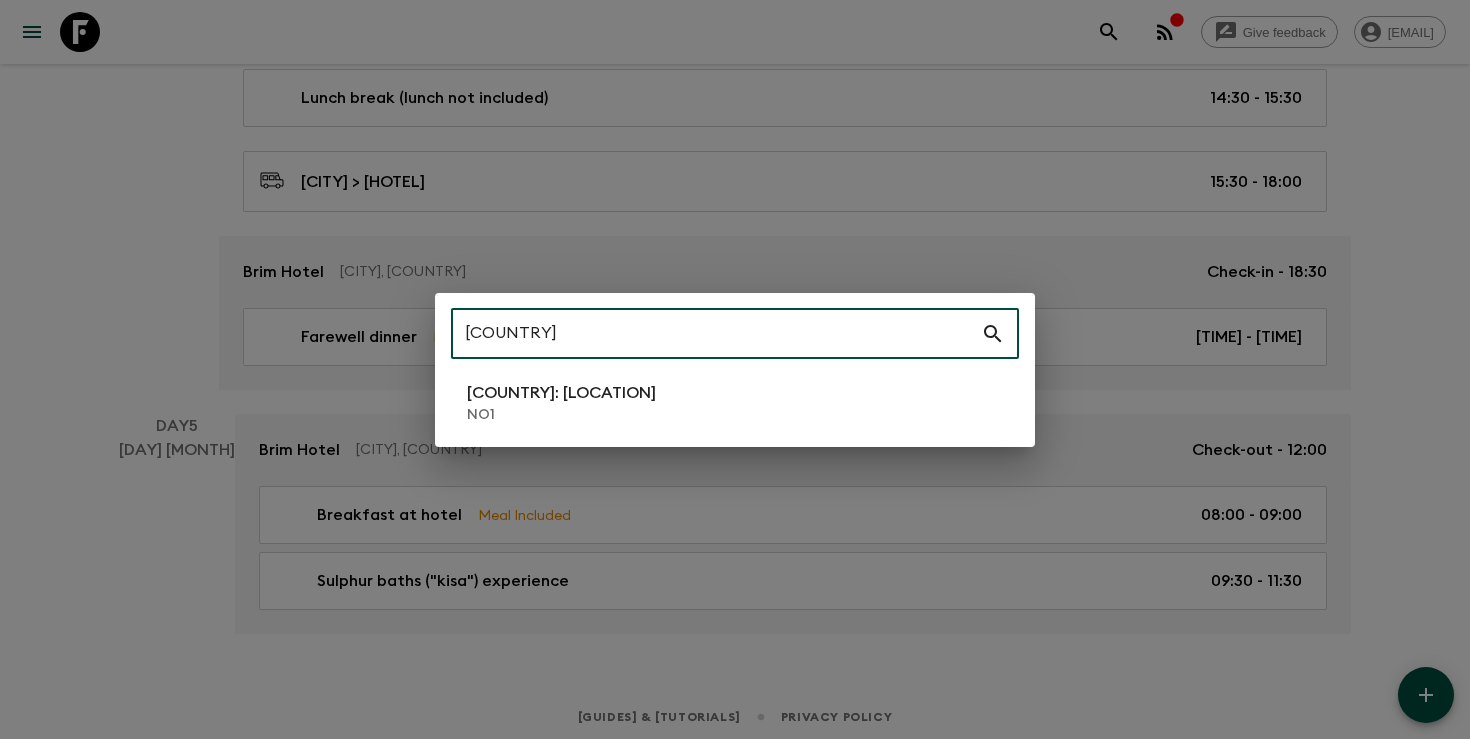 type on "[COUNTRY]" 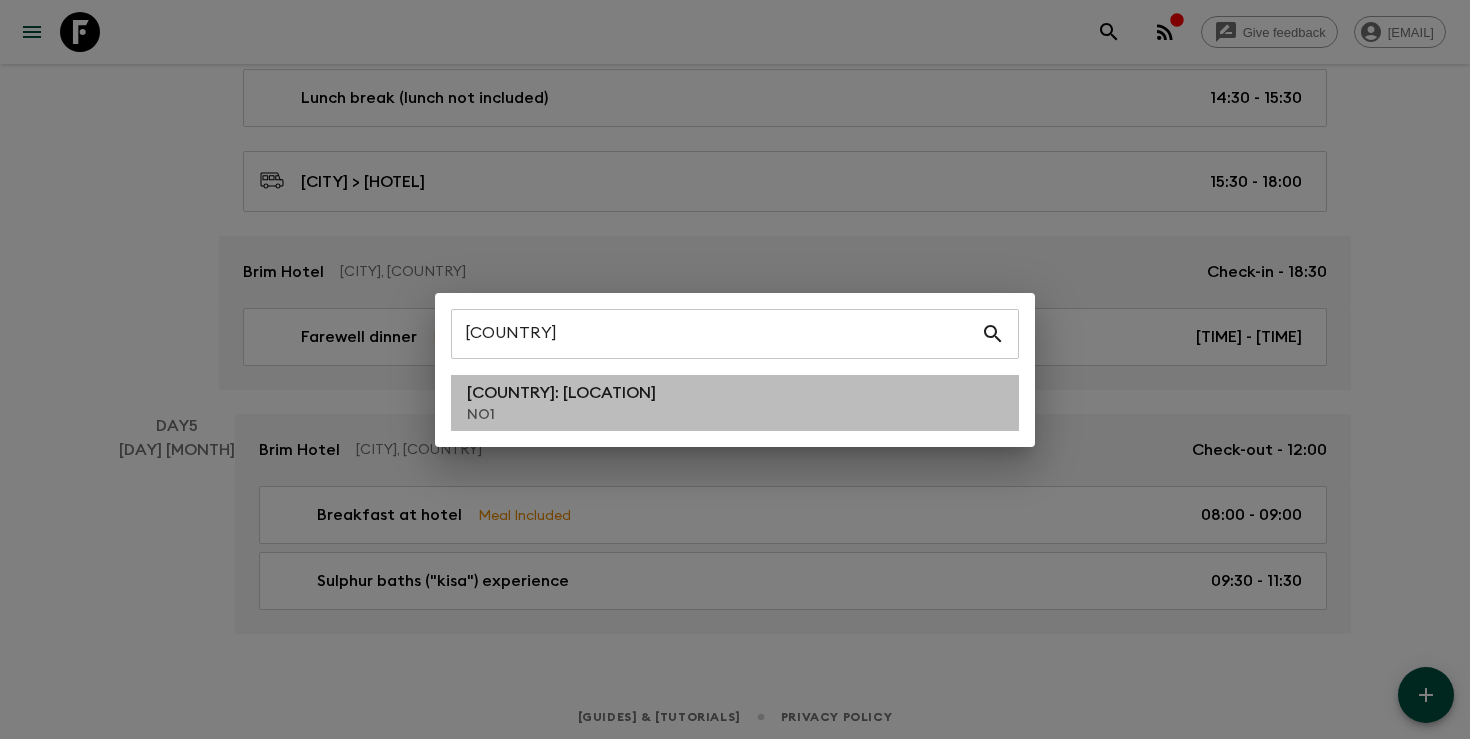 click on "[COUNTRY]: [LOCATION]" at bounding box center (561, 393) 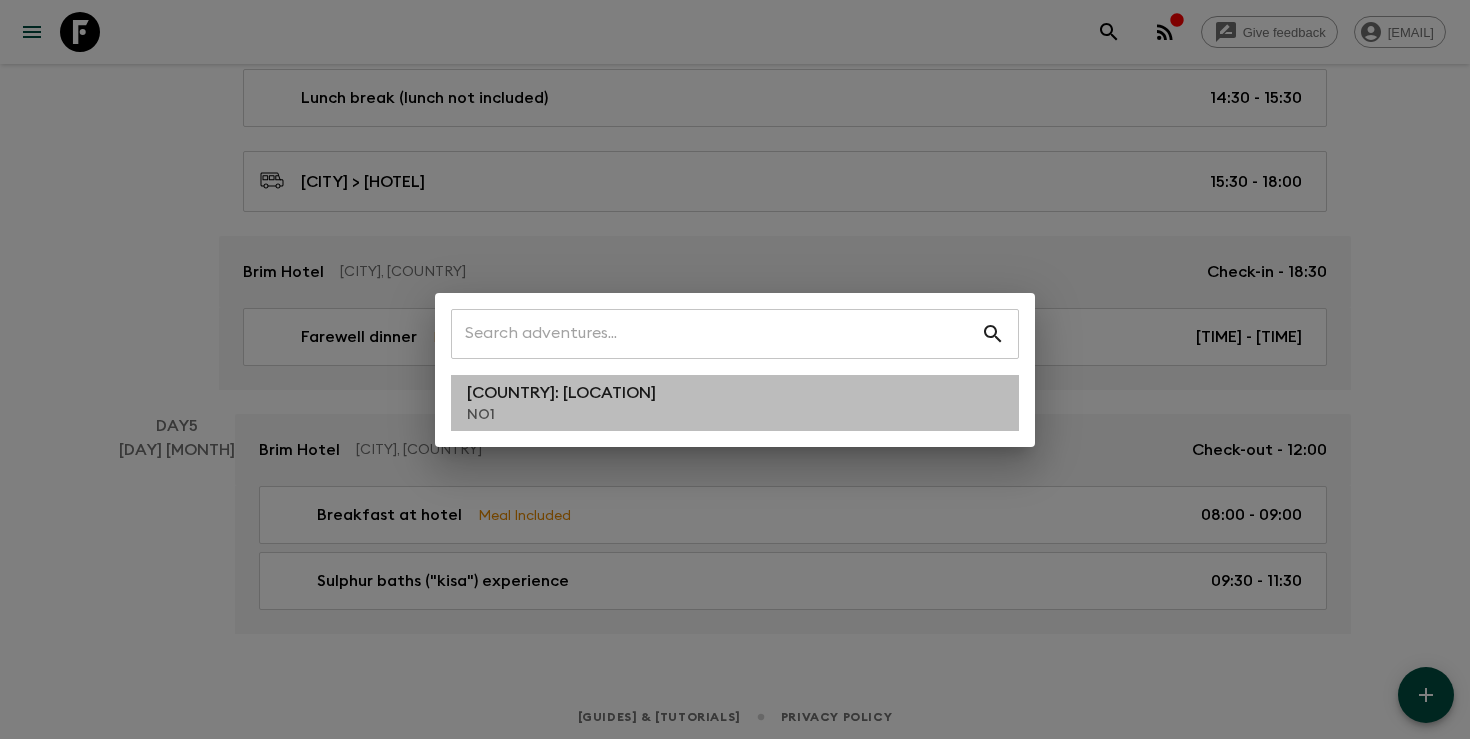 scroll, scrollTop: 0, scrollLeft: 0, axis: both 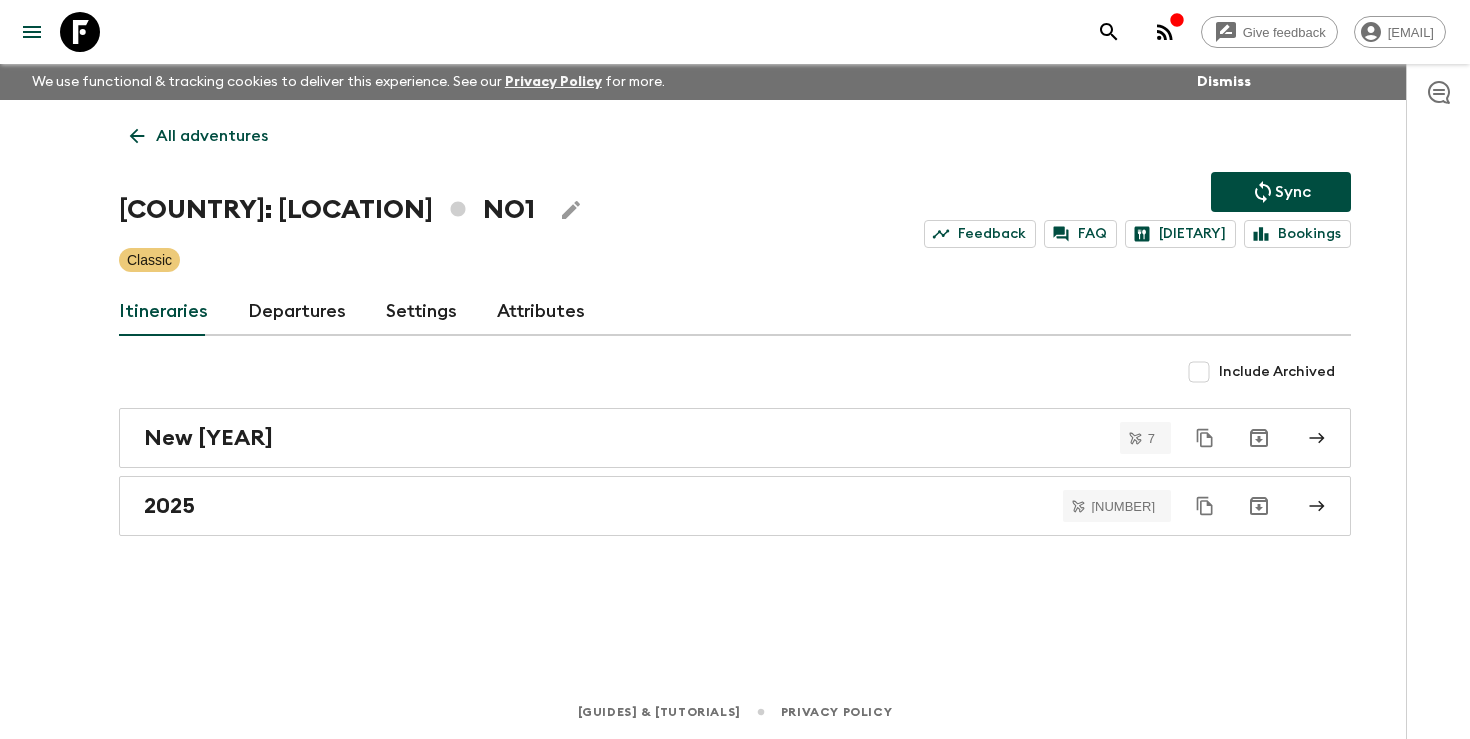 click on "Departures" at bounding box center [297, 312] 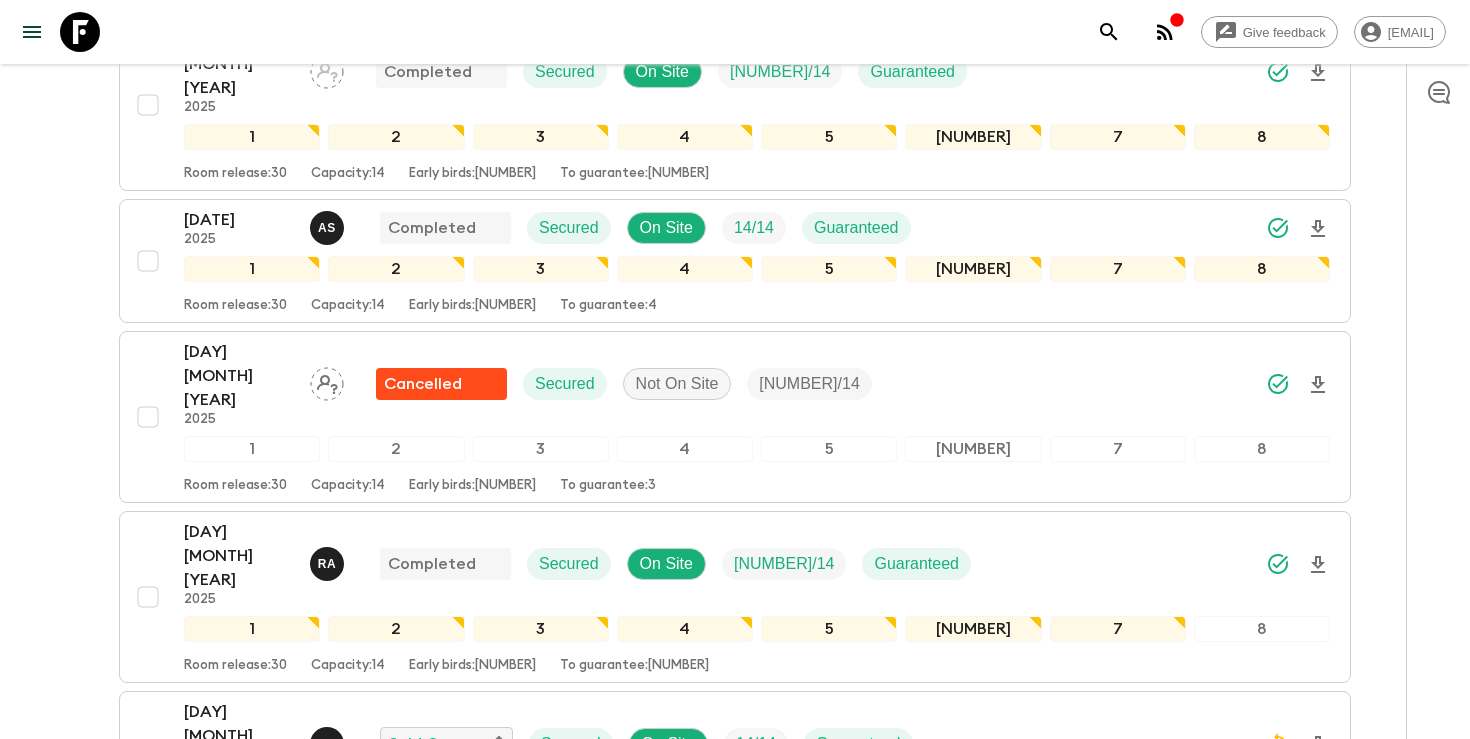 scroll, scrollTop: 1654, scrollLeft: 0, axis: vertical 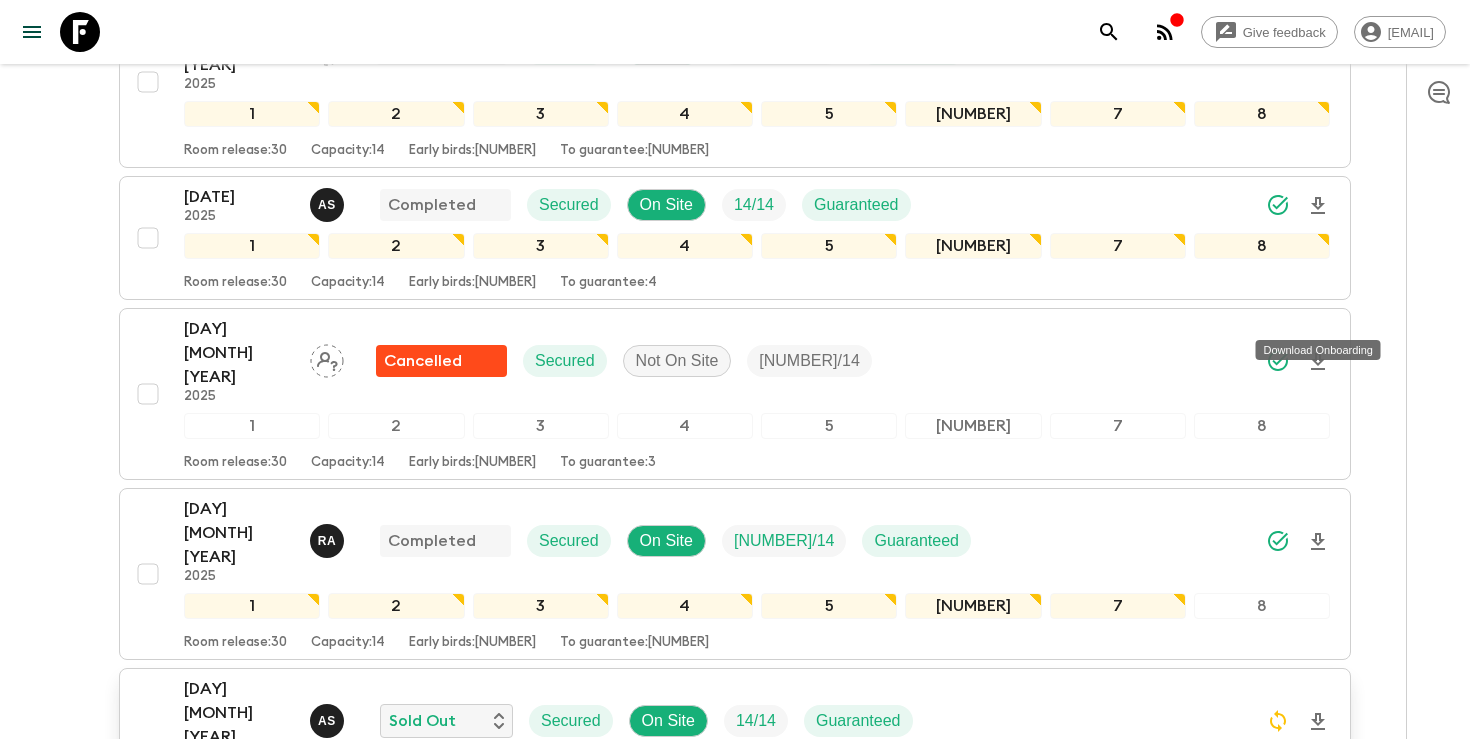 click 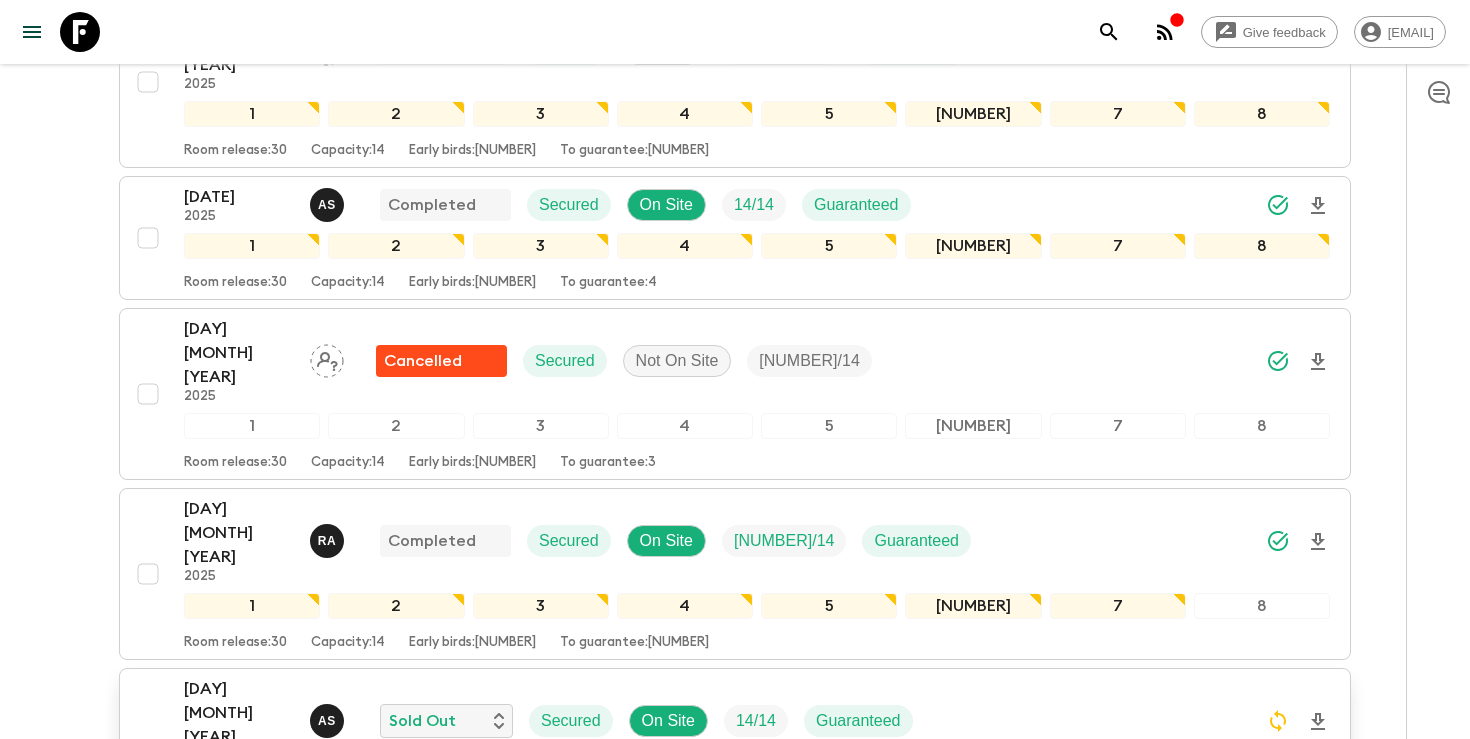 click on "[DAY] [MONTH] [YEAR]" at bounding box center [239, 713] 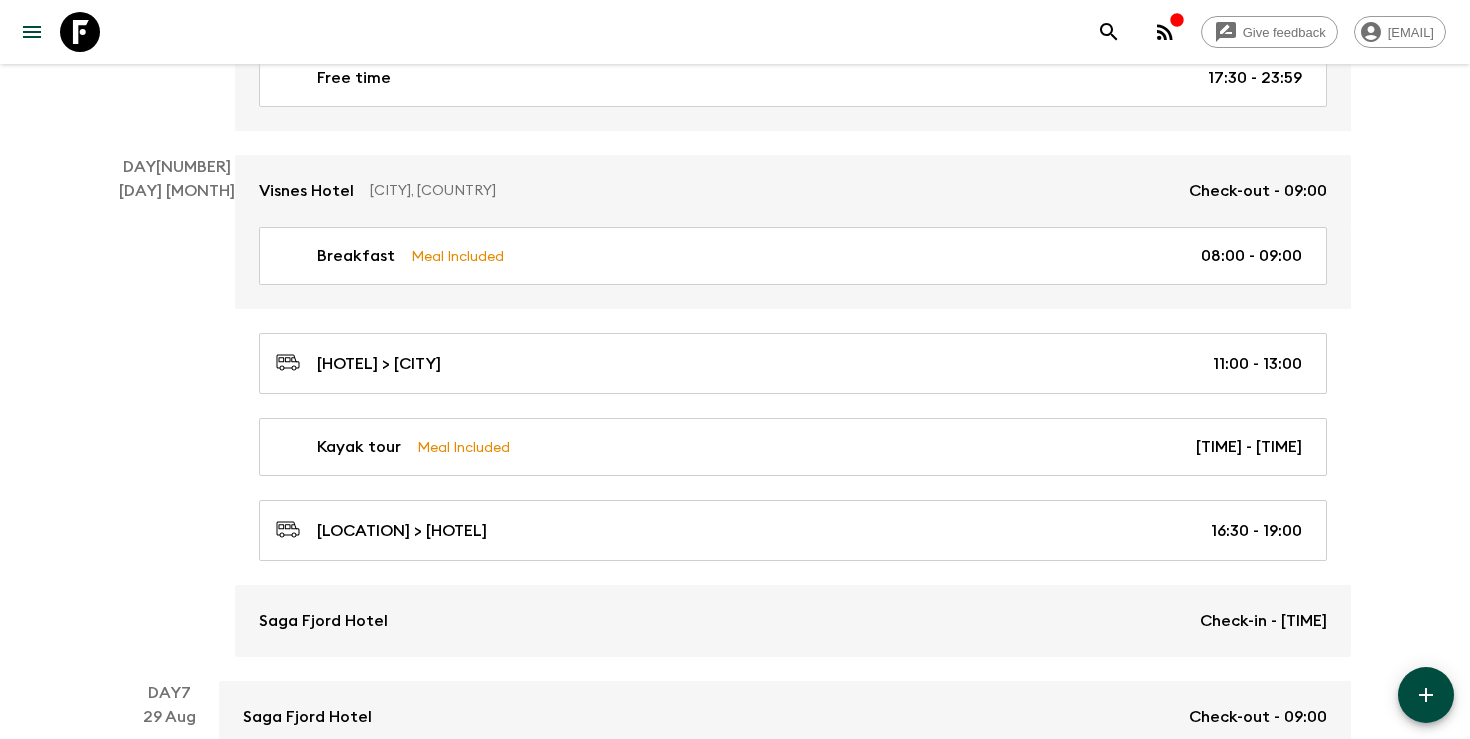 scroll, scrollTop: 3595, scrollLeft: 0, axis: vertical 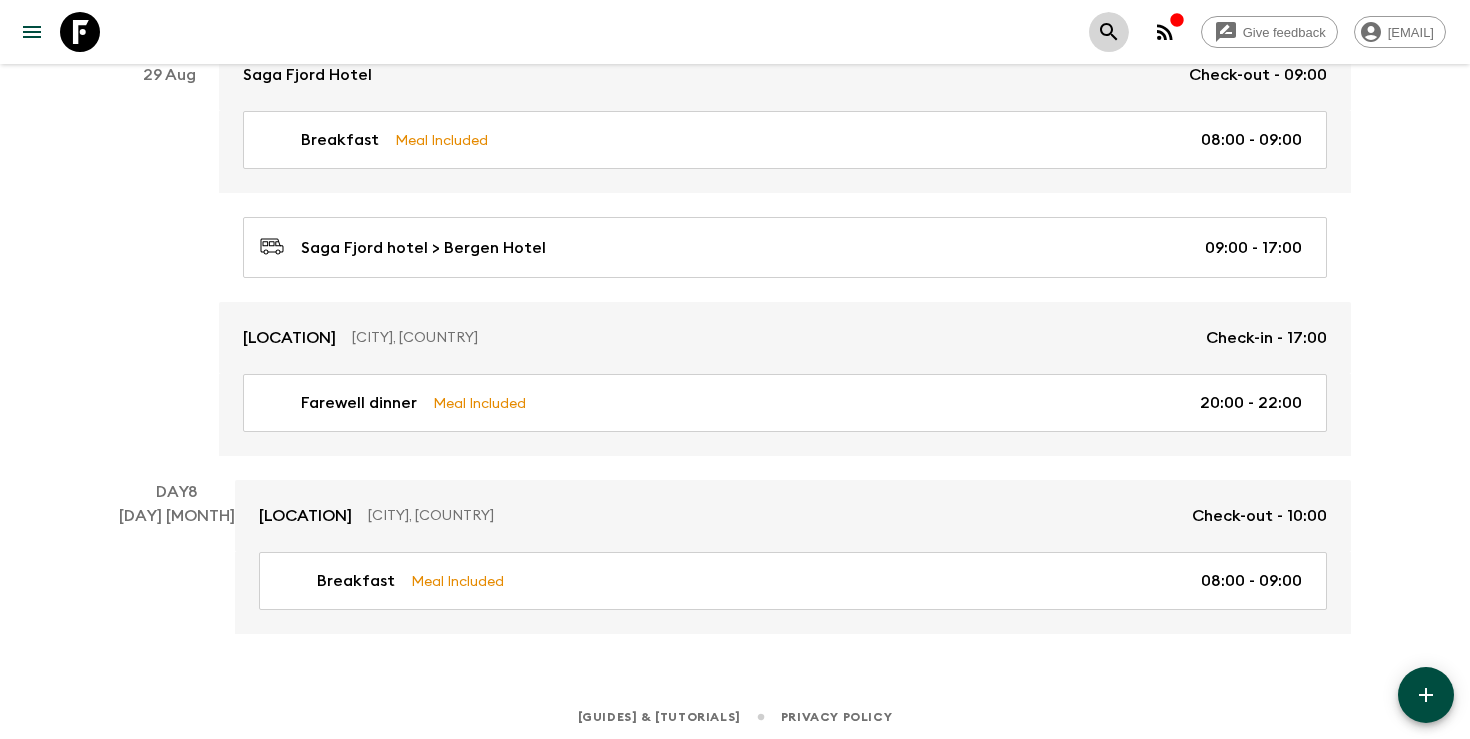 click 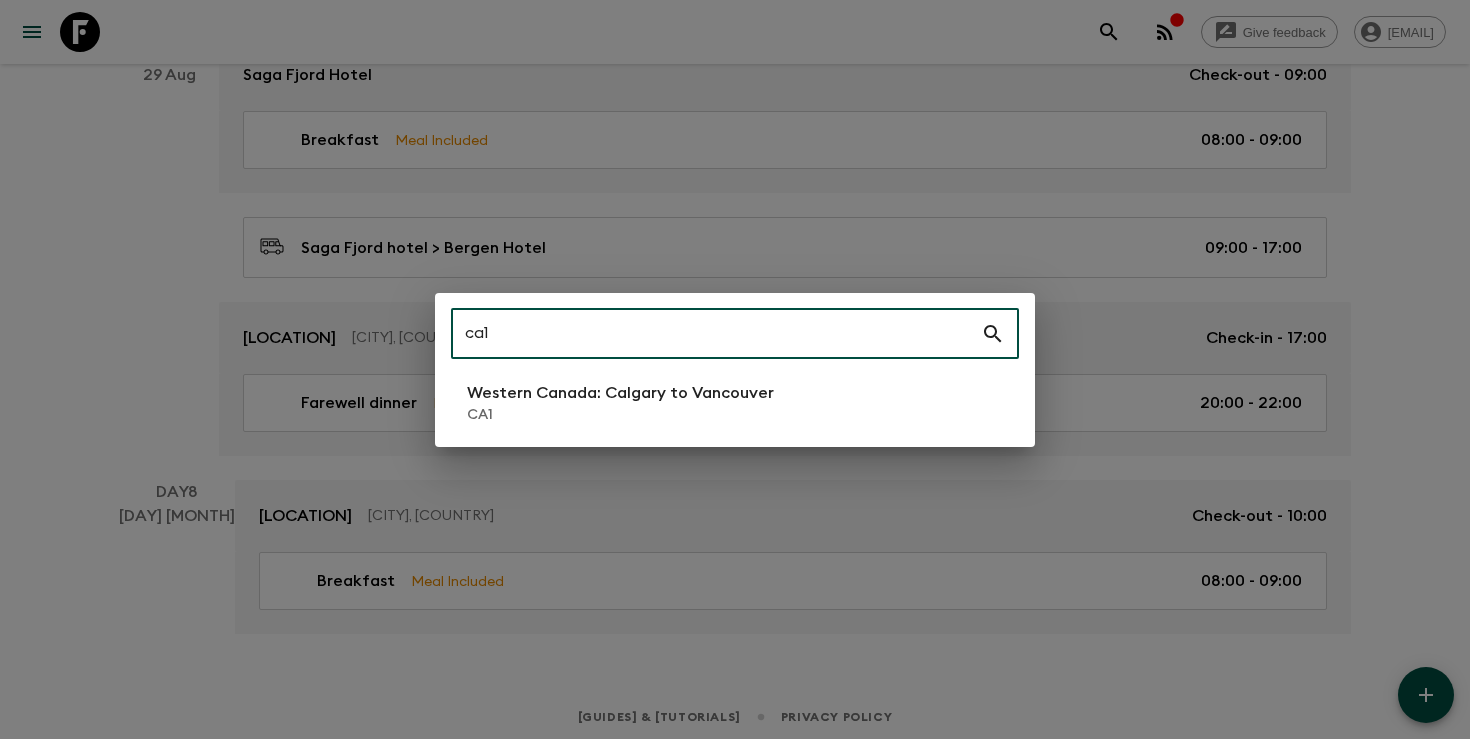 type on "ca1" 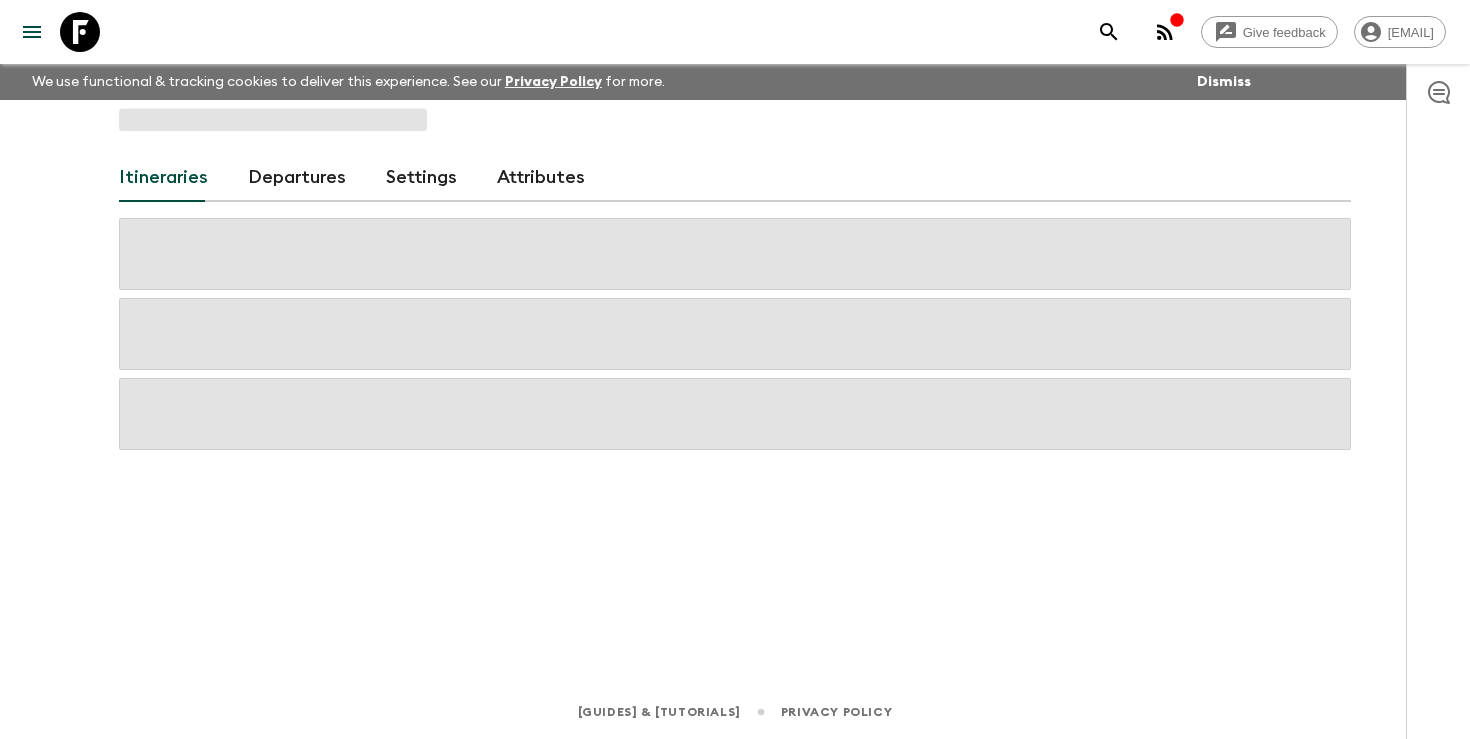 scroll, scrollTop: 0, scrollLeft: 0, axis: both 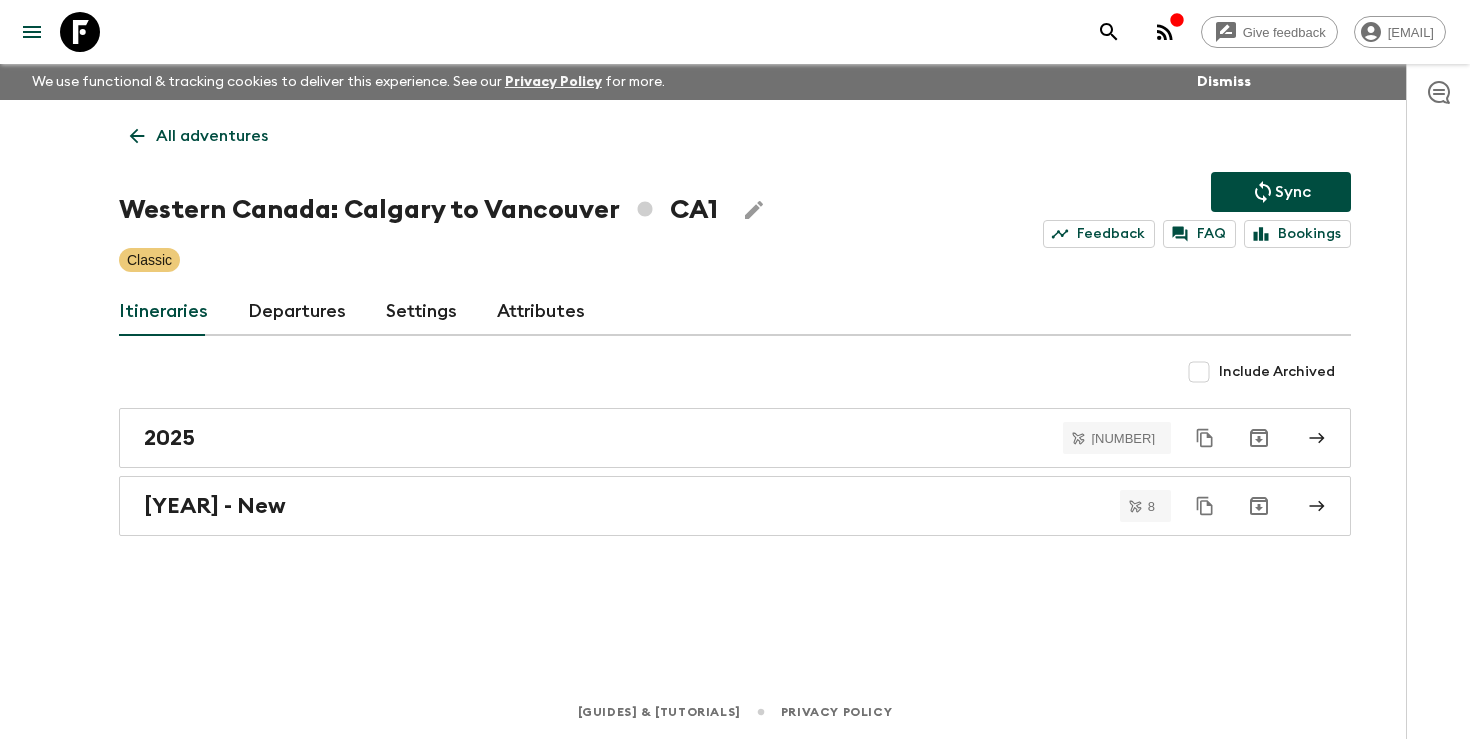 click on "Departures" at bounding box center [297, 312] 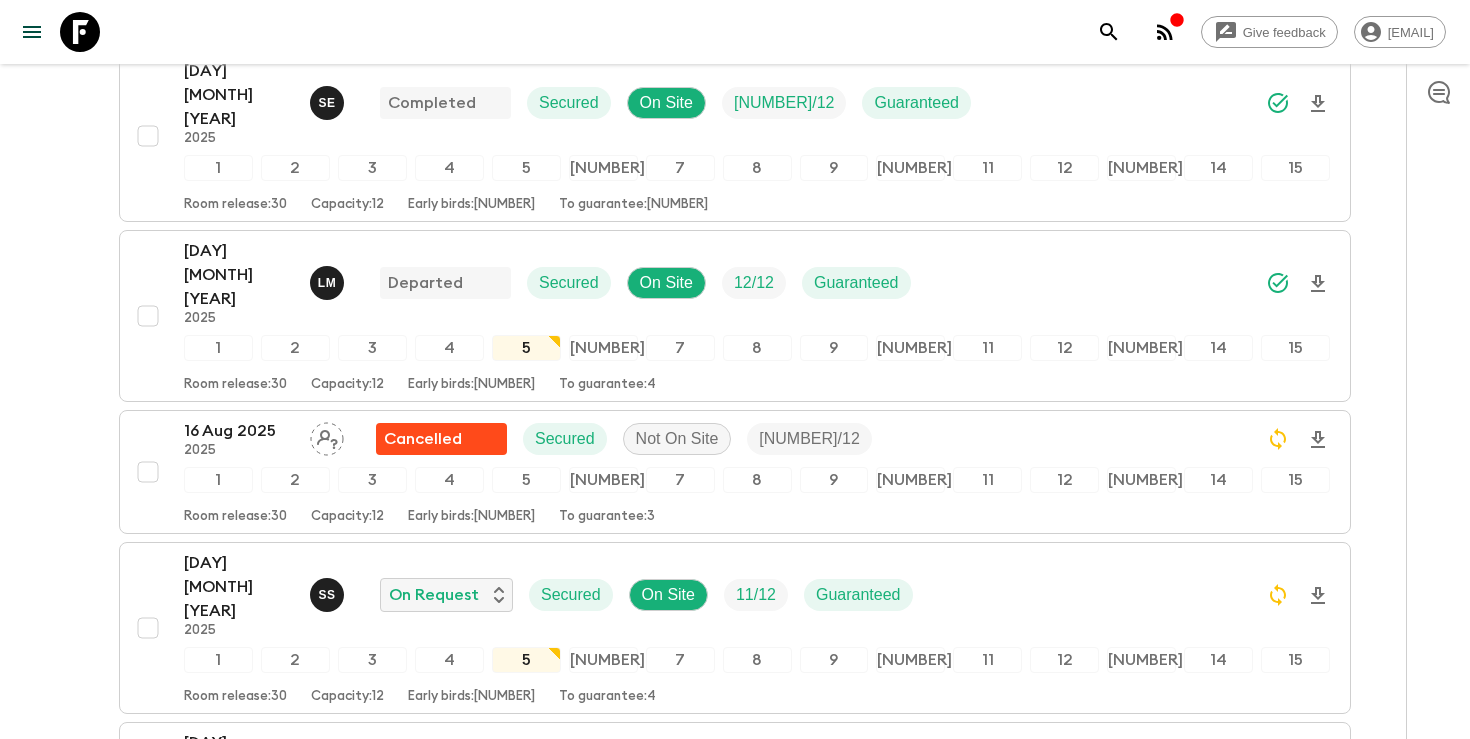 scroll, scrollTop: 1769, scrollLeft: 0, axis: vertical 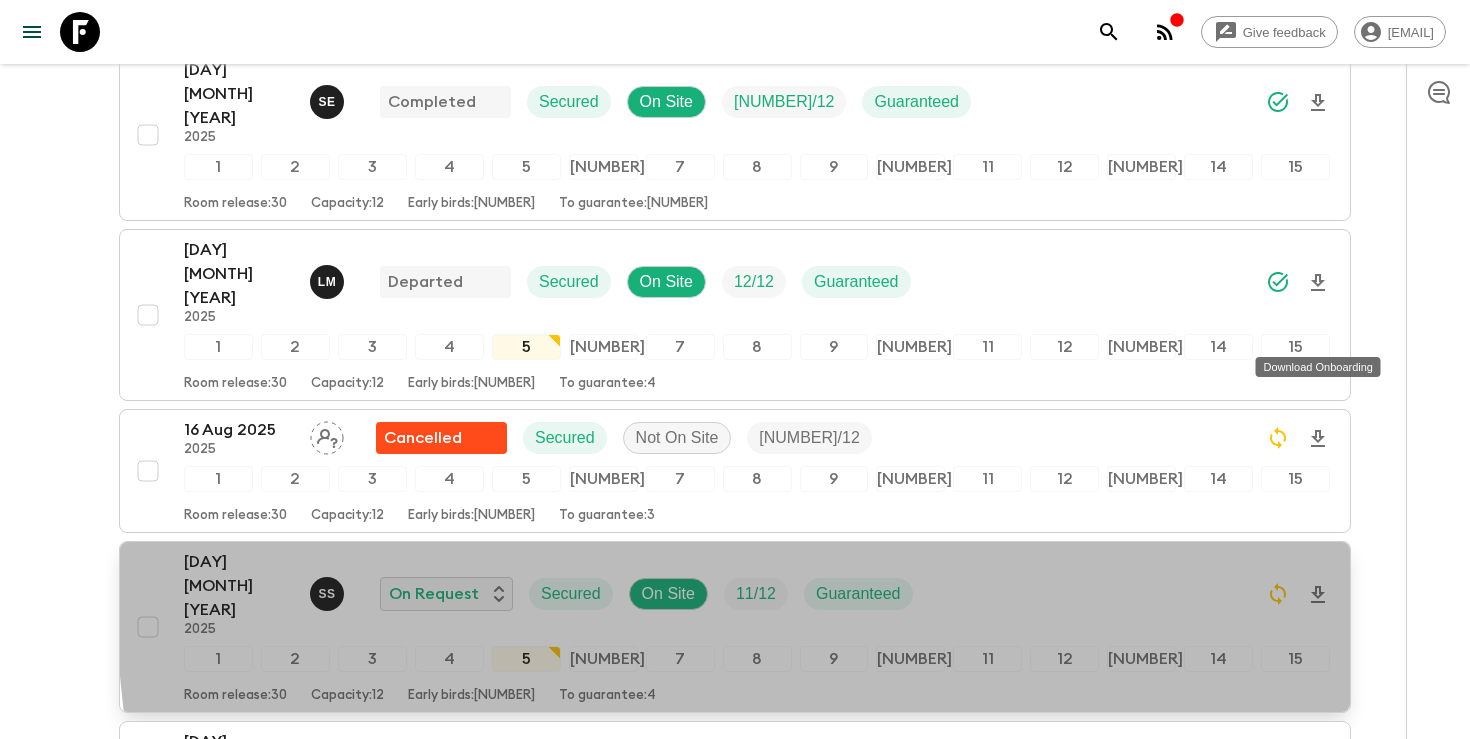 click 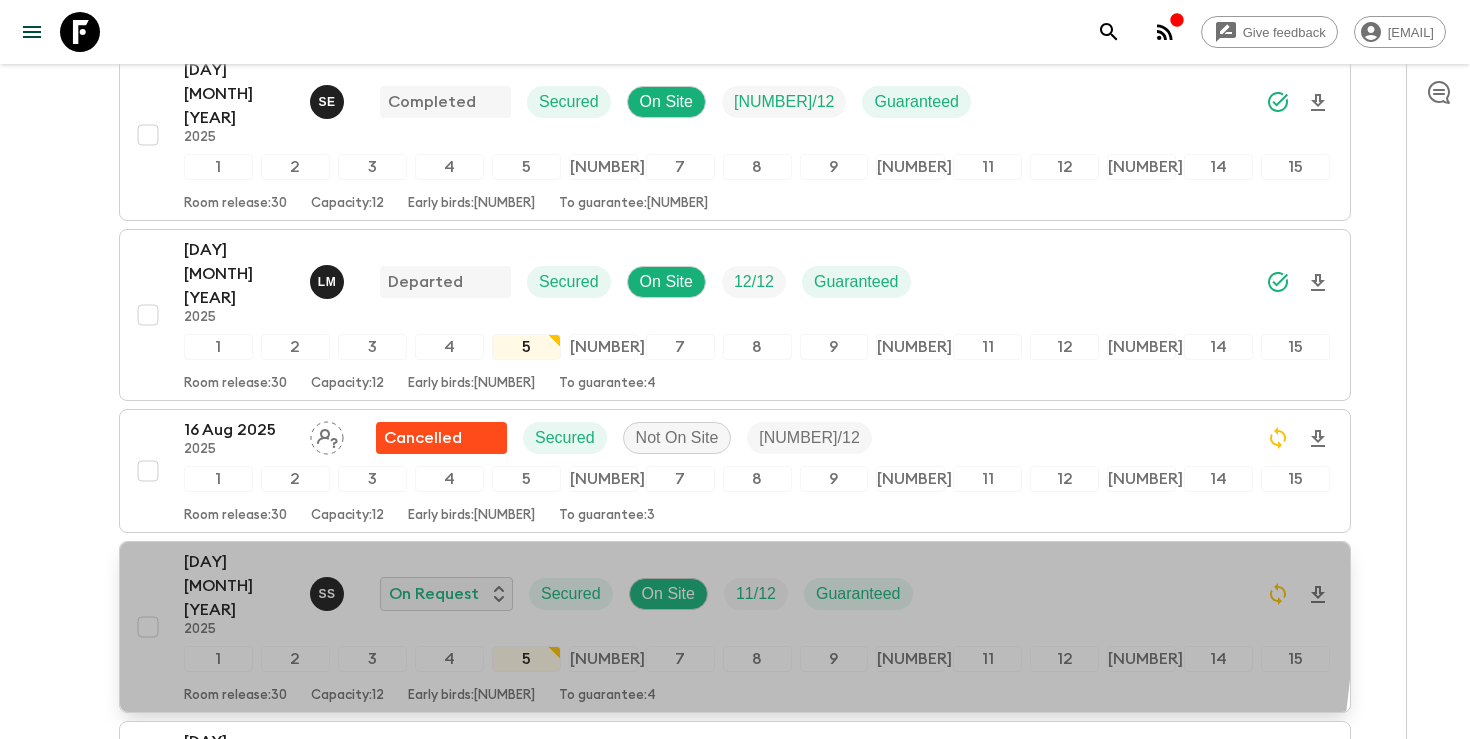 click on "[DAY] [MONTH] [YEAR]" at bounding box center [239, 586] 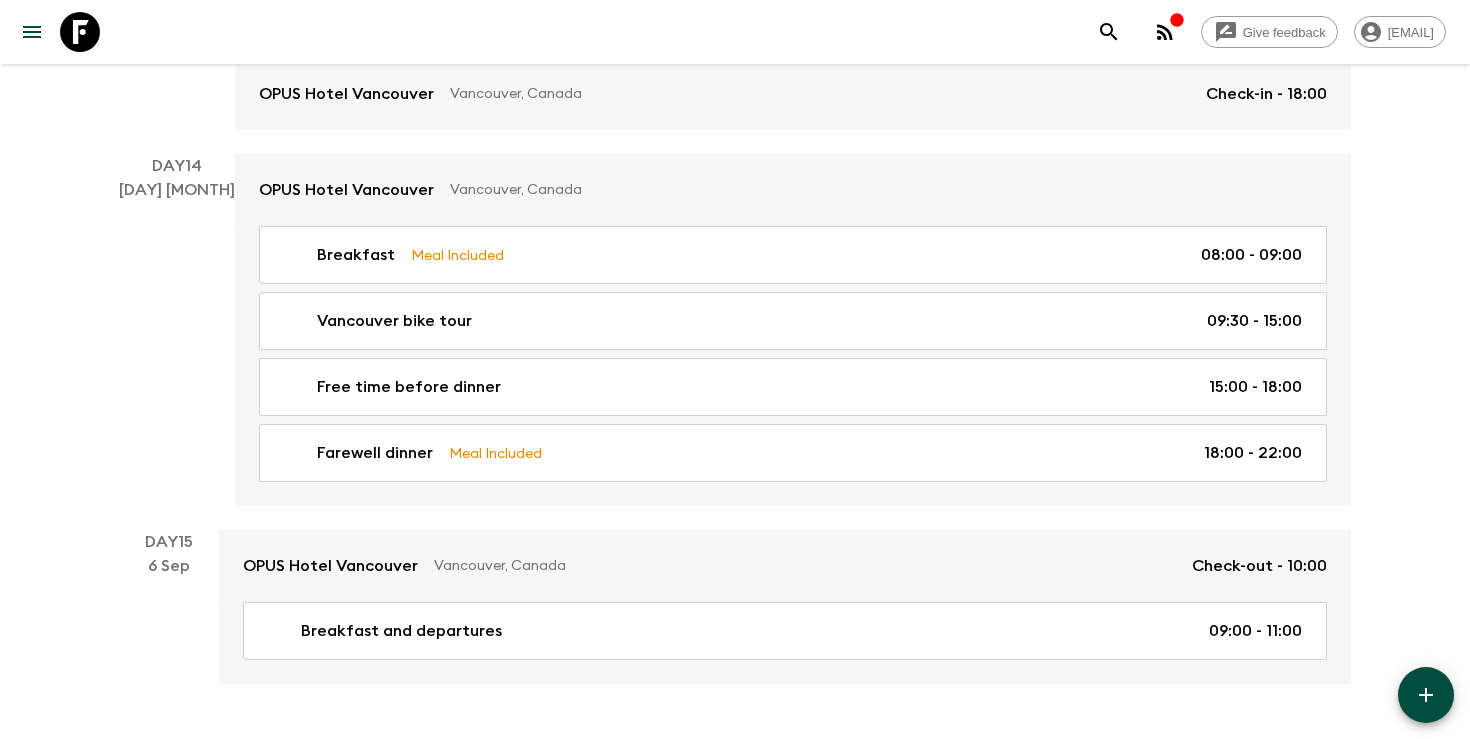 scroll, scrollTop: 7628, scrollLeft: 0, axis: vertical 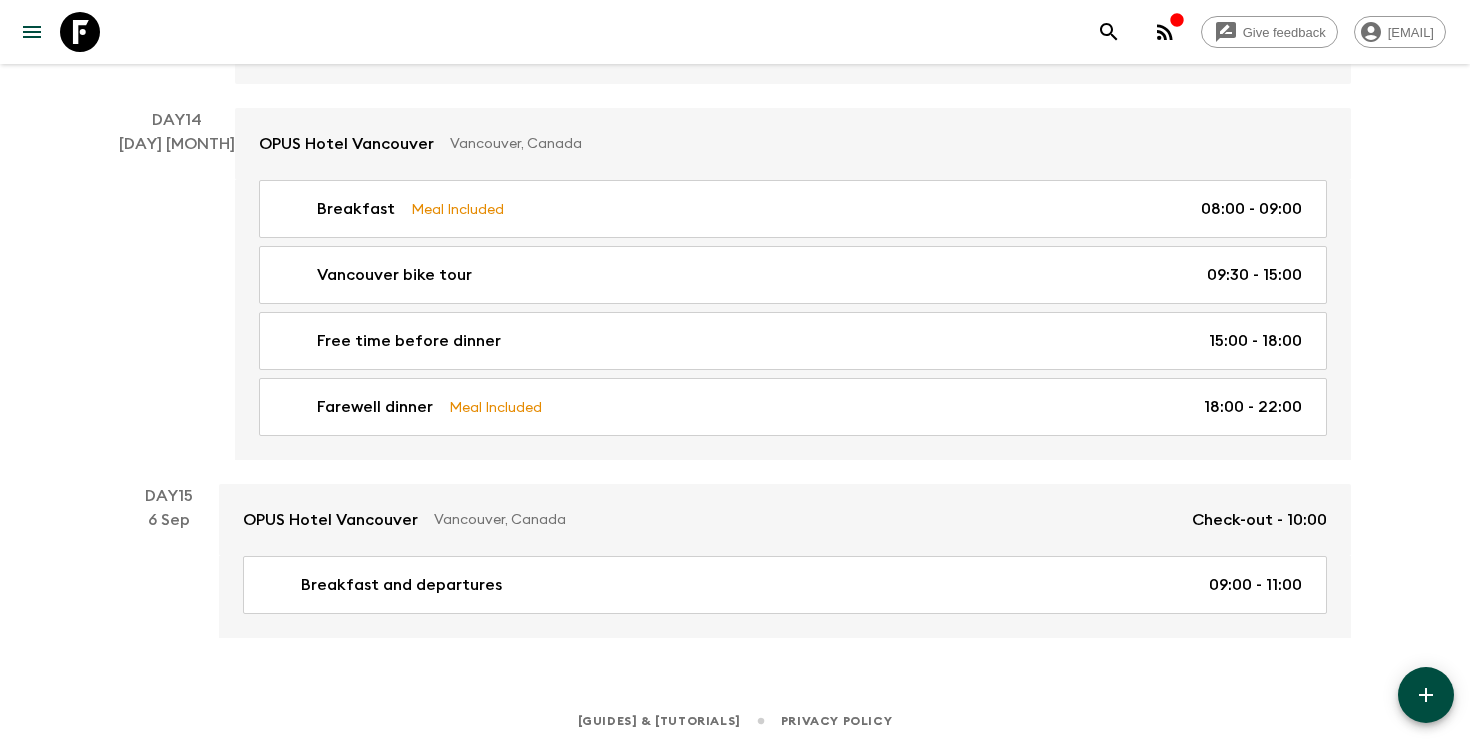 click 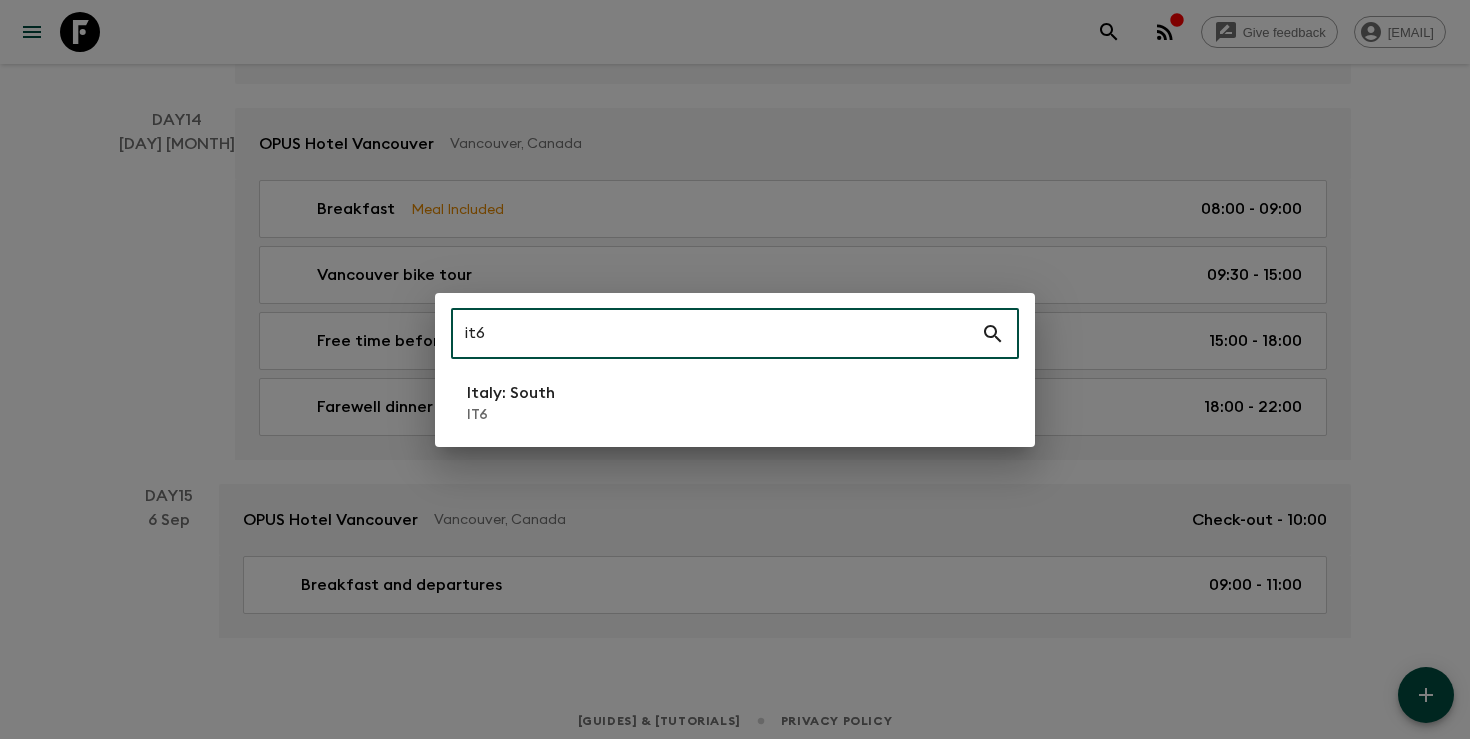 type on "it6" 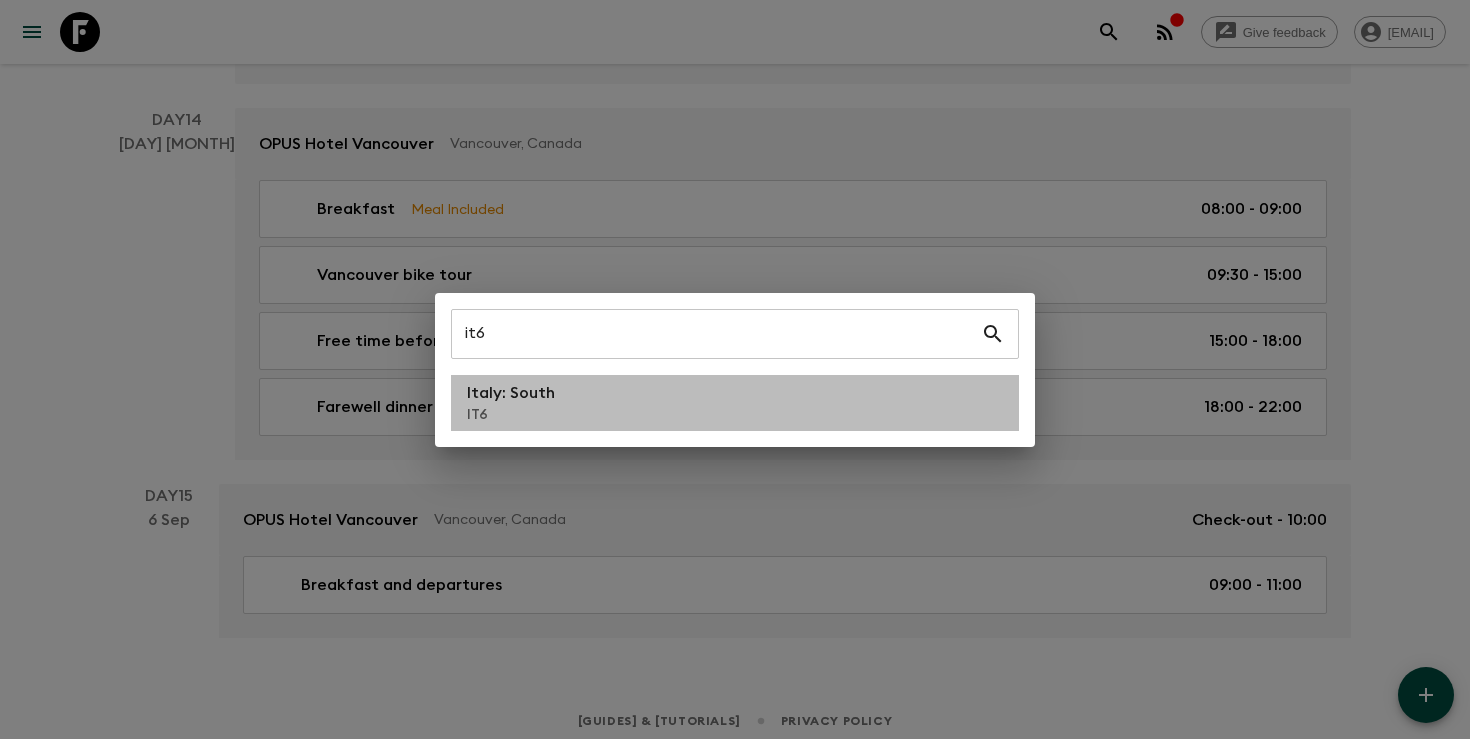 click on "[COUNTRY]: [REGION] & [CODE]" at bounding box center (735, 403) 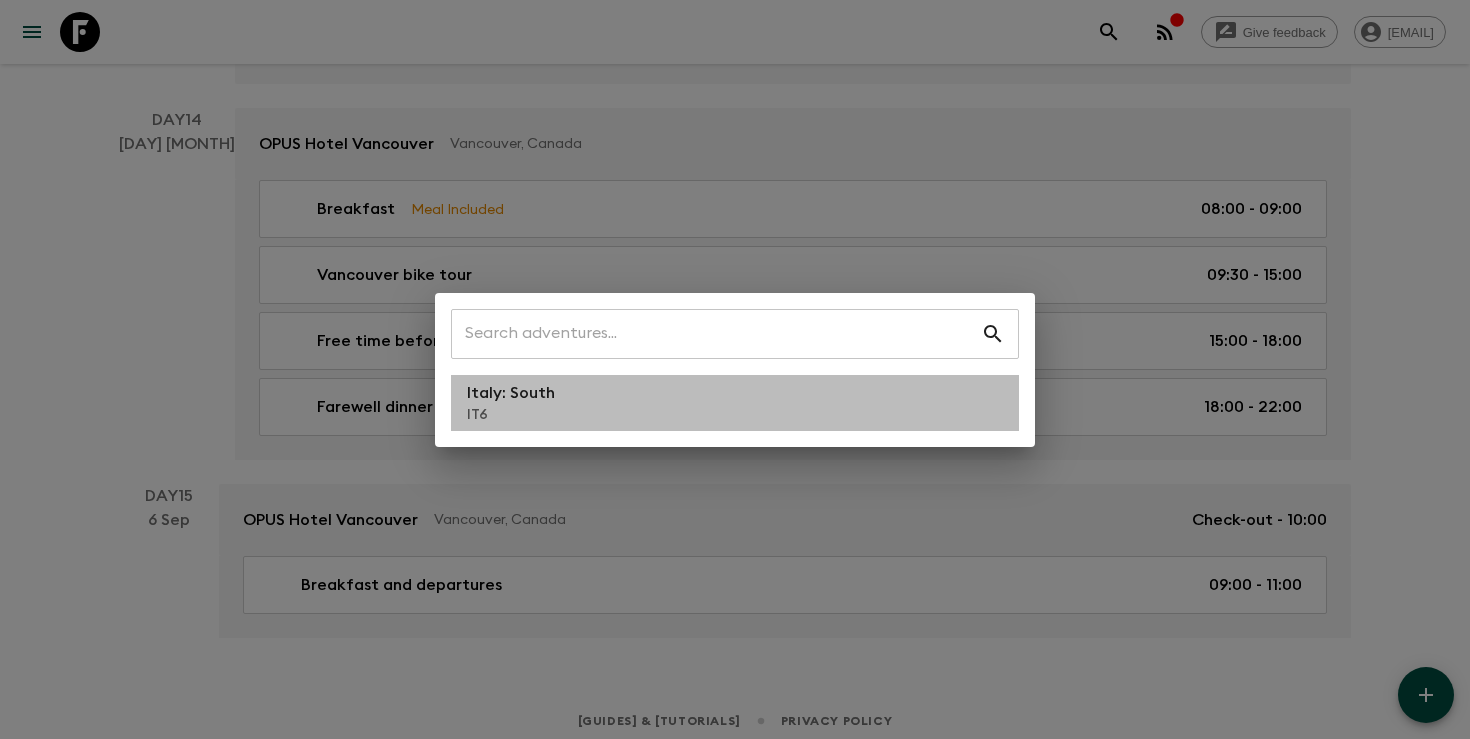 scroll, scrollTop: 0, scrollLeft: 0, axis: both 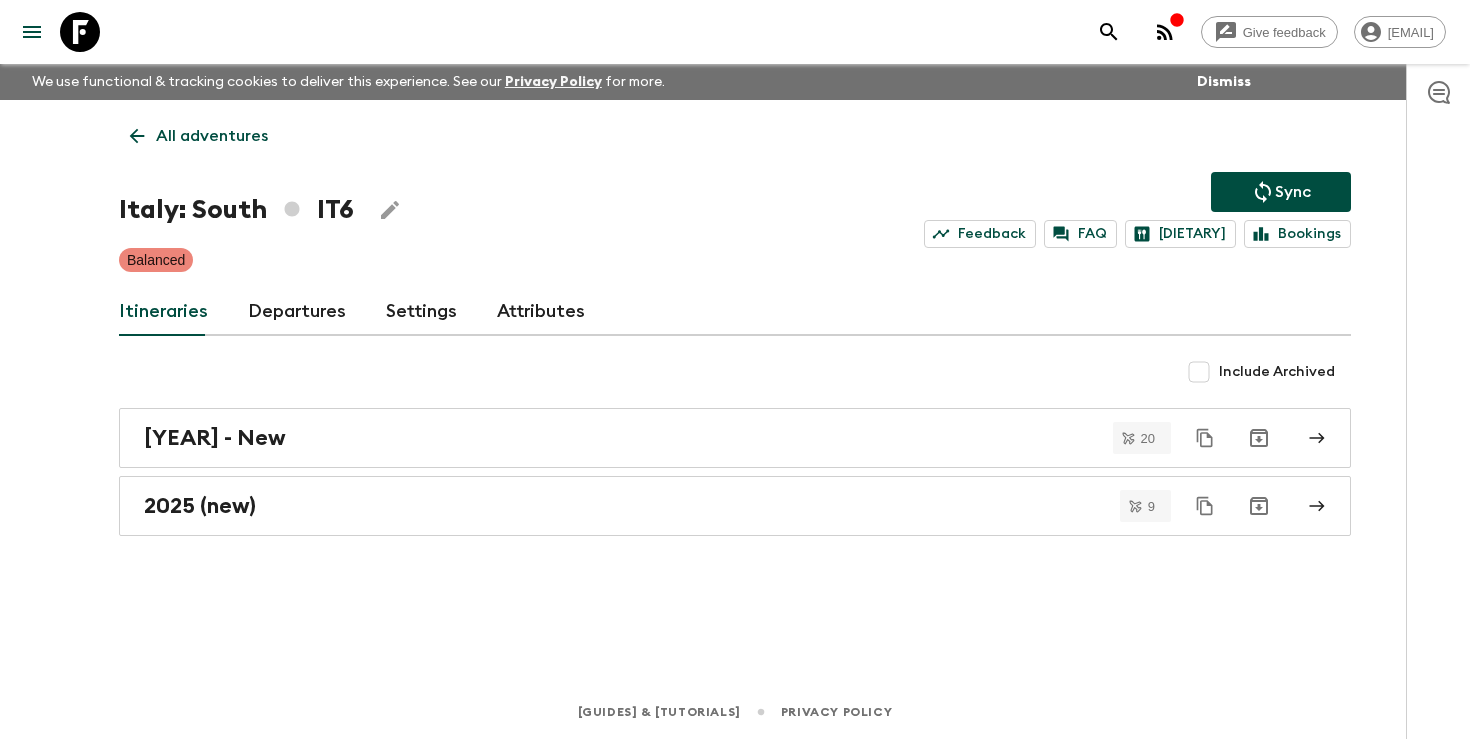 click on "Departures" at bounding box center (297, 312) 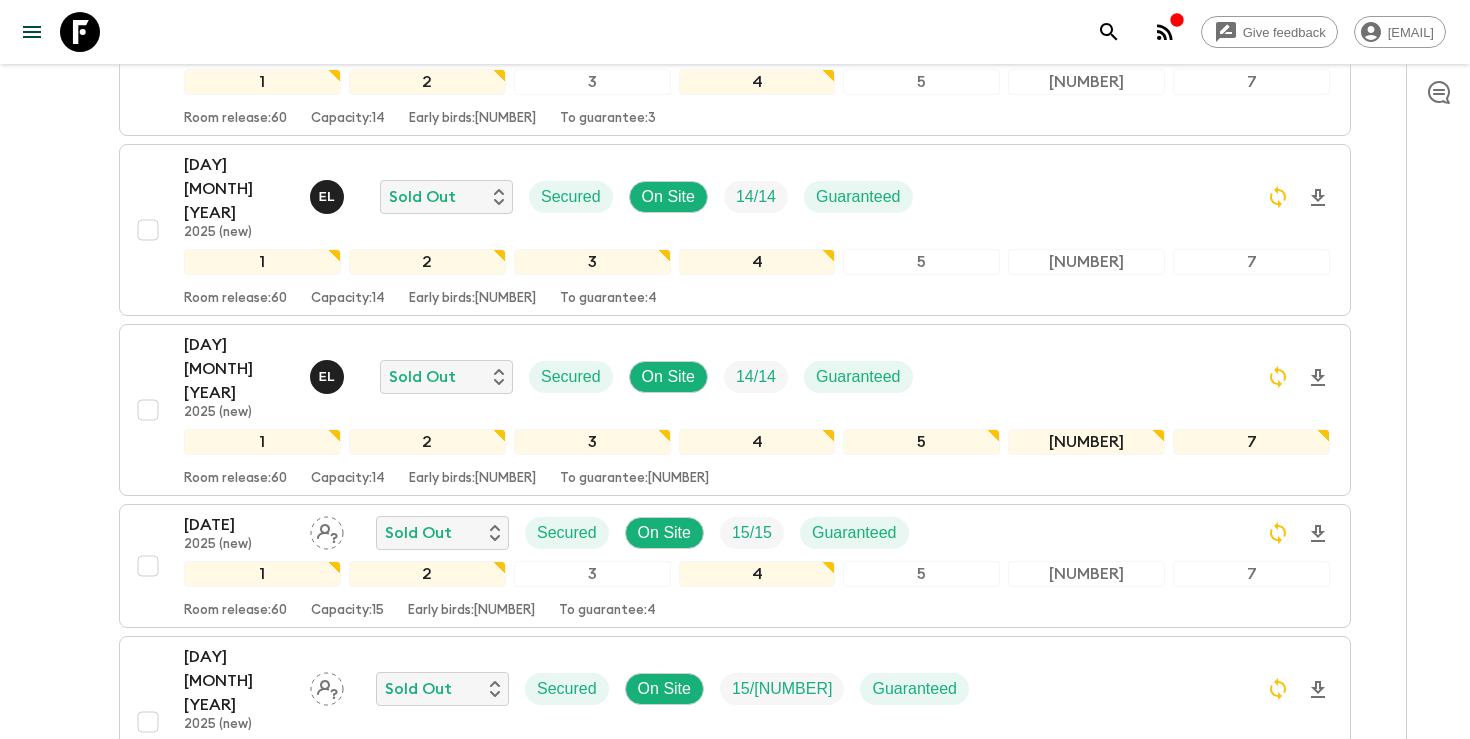 scroll, scrollTop: 708, scrollLeft: 0, axis: vertical 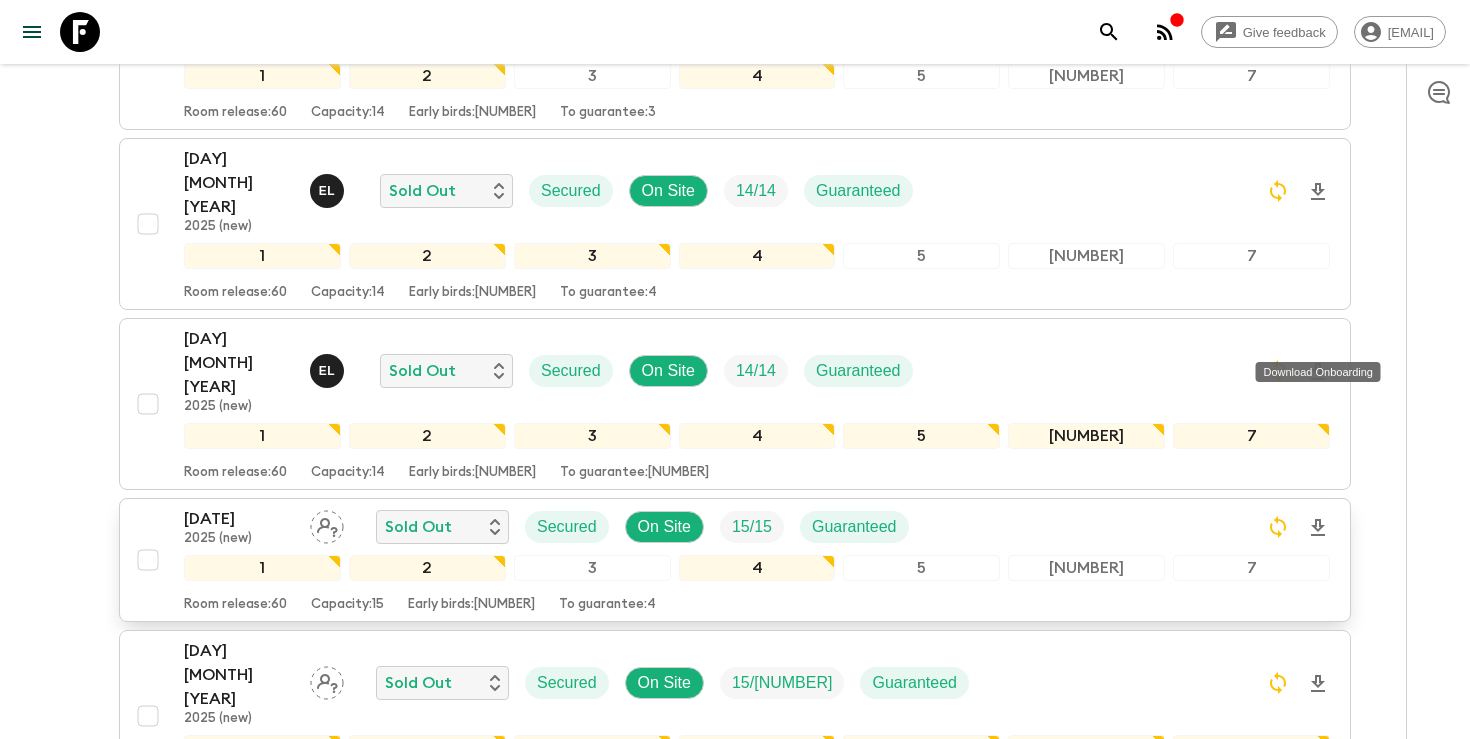 click 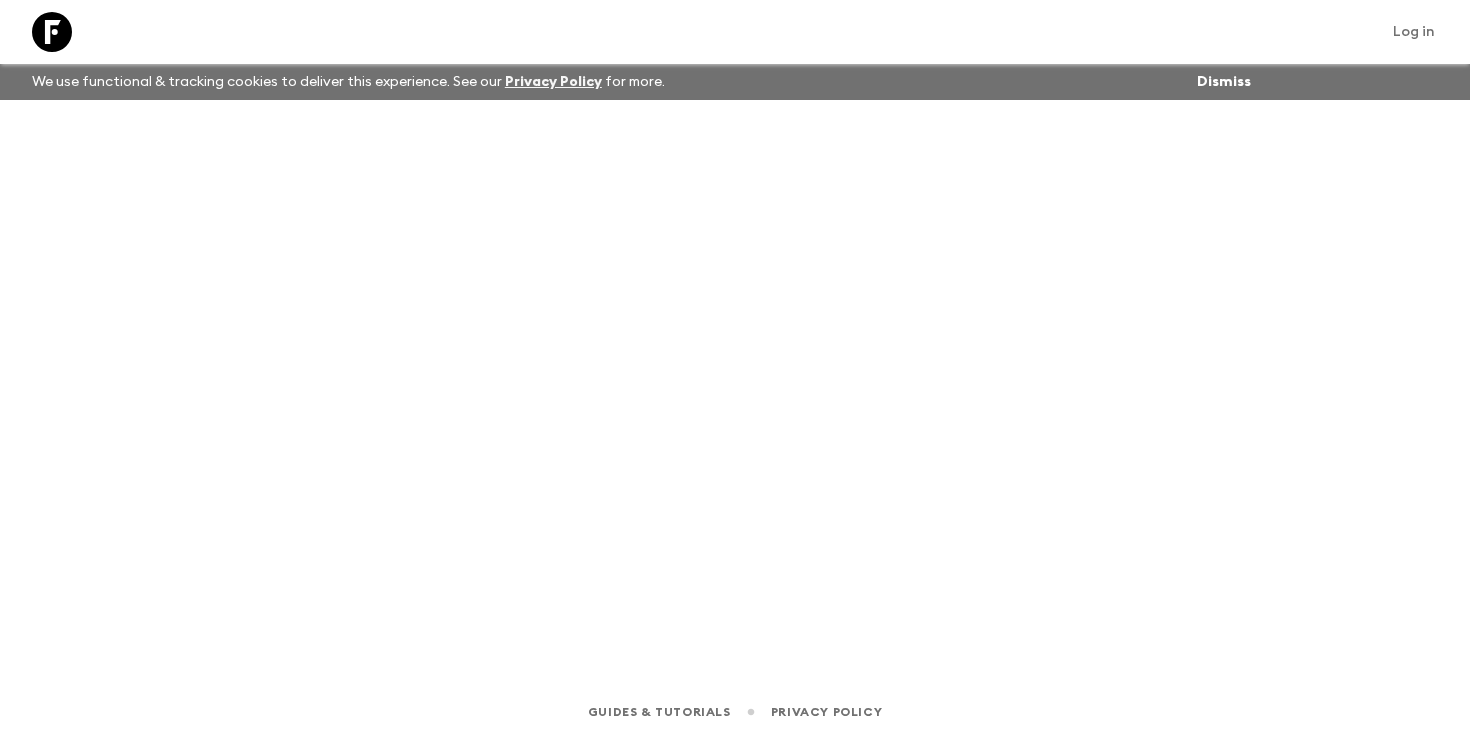 scroll, scrollTop: 0, scrollLeft: 0, axis: both 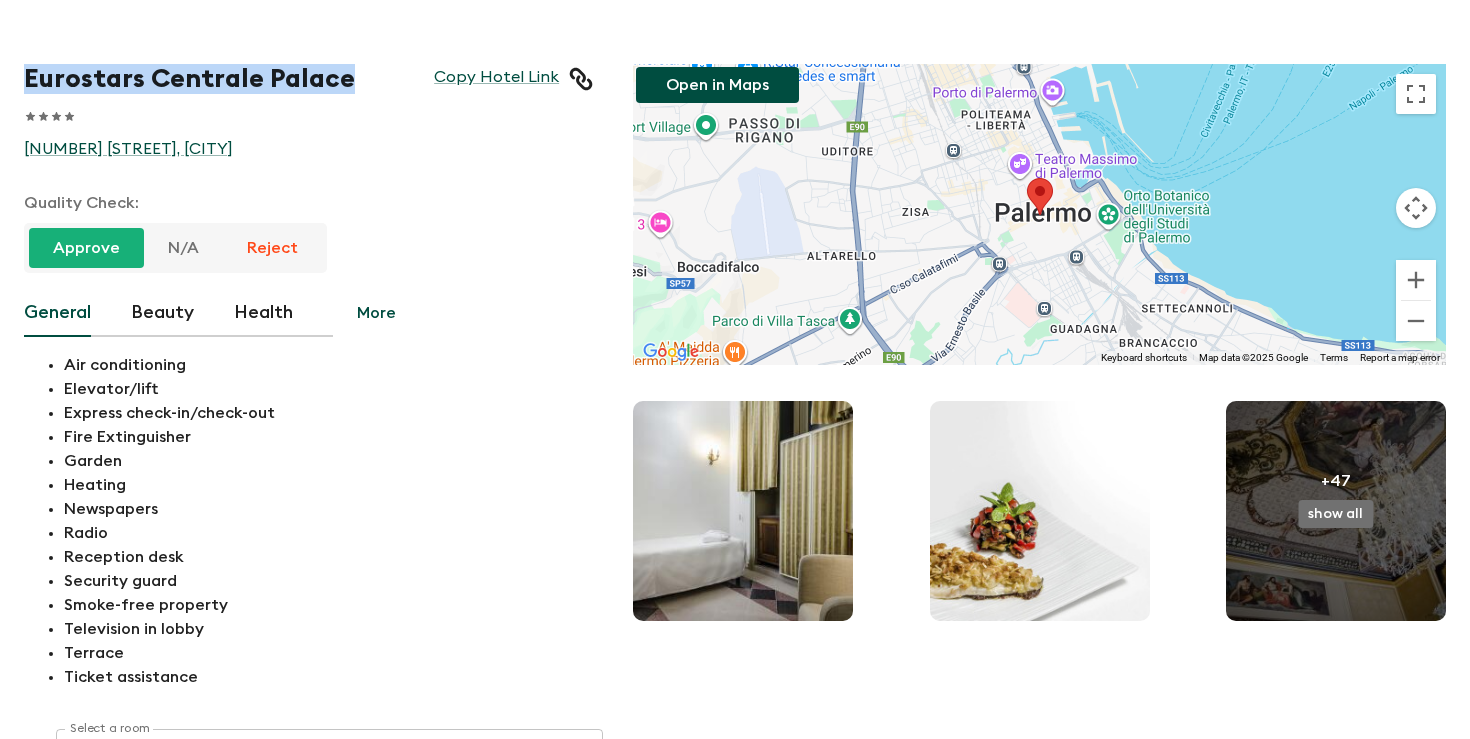 drag, startPoint x: 18, startPoint y: 79, endPoint x: 370, endPoint y: 98, distance: 352.51242 